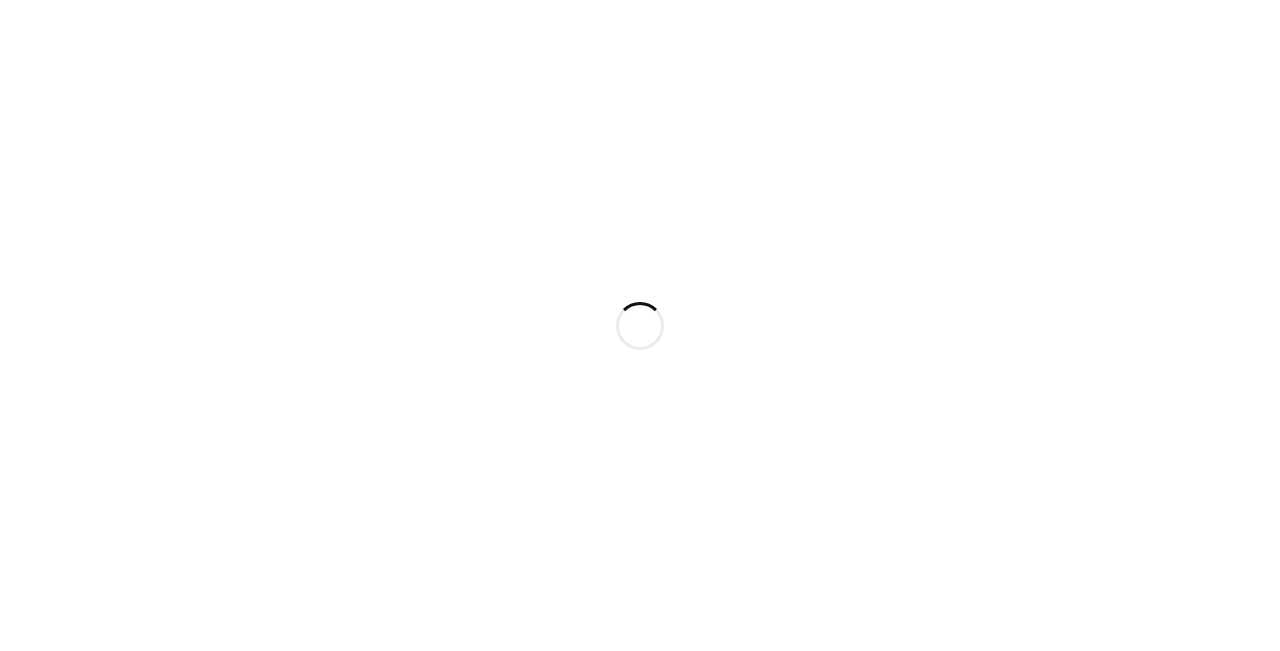 scroll, scrollTop: 0, scrollLeft: 0, axis: both 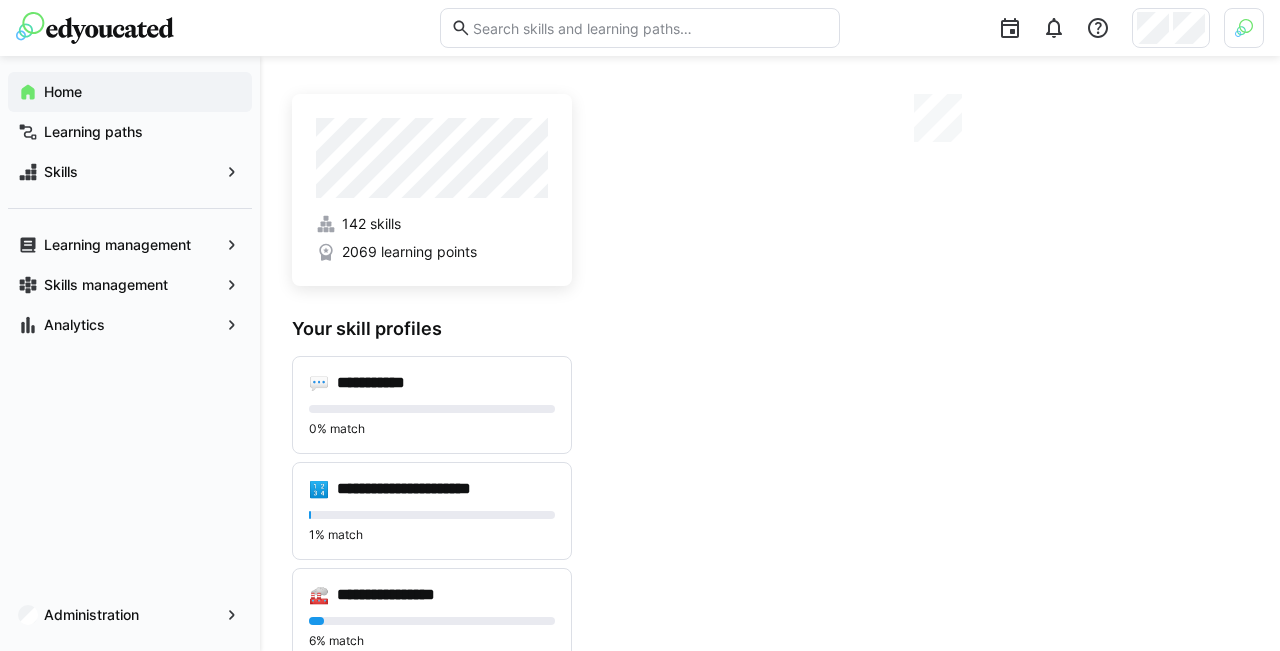 click 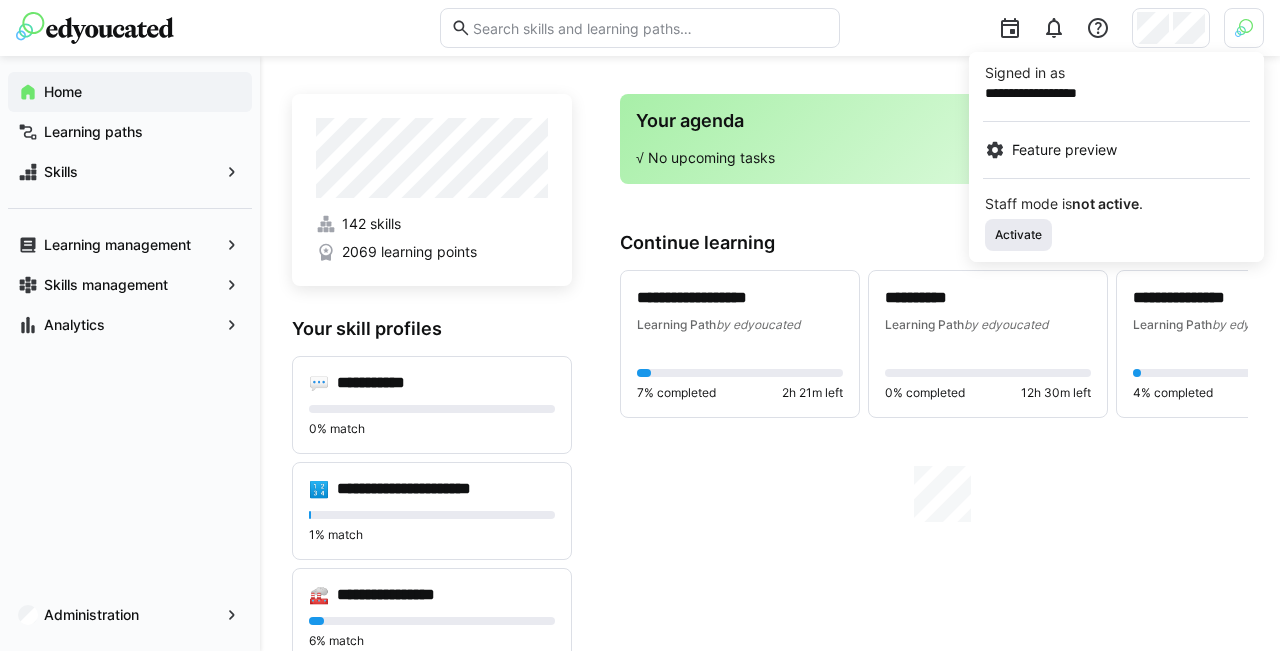 click on "Activate" at bounding box center [1018, 235] 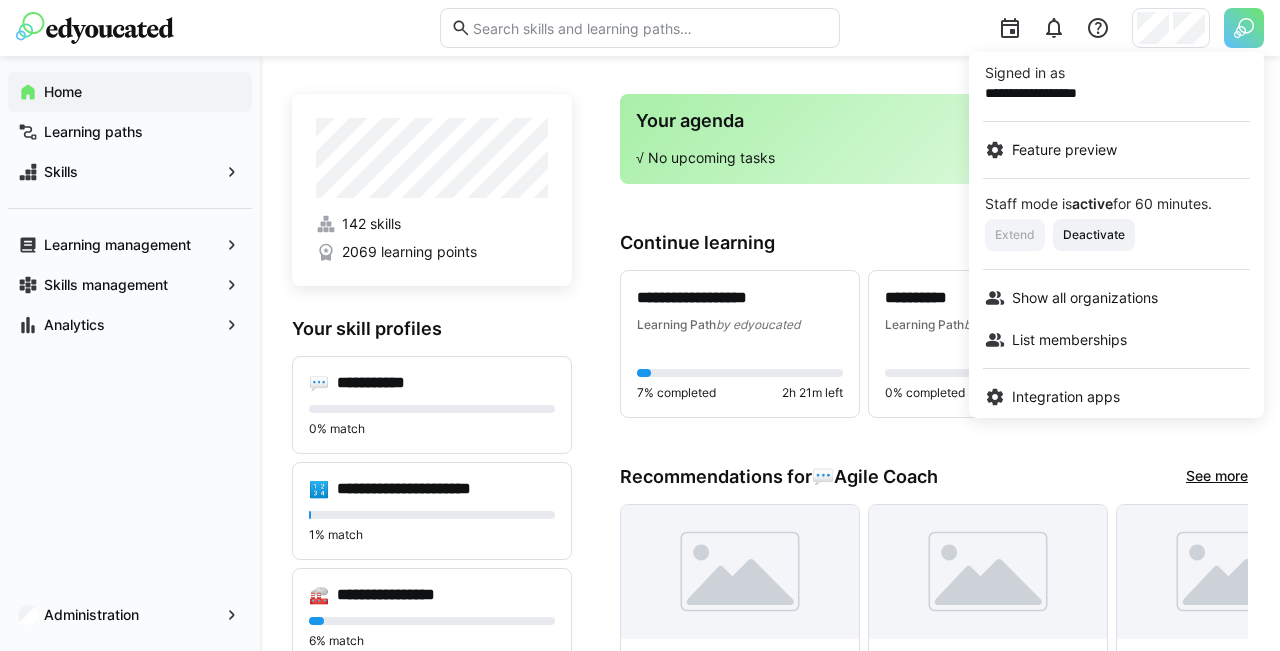 click at bounding box center (640, 325) 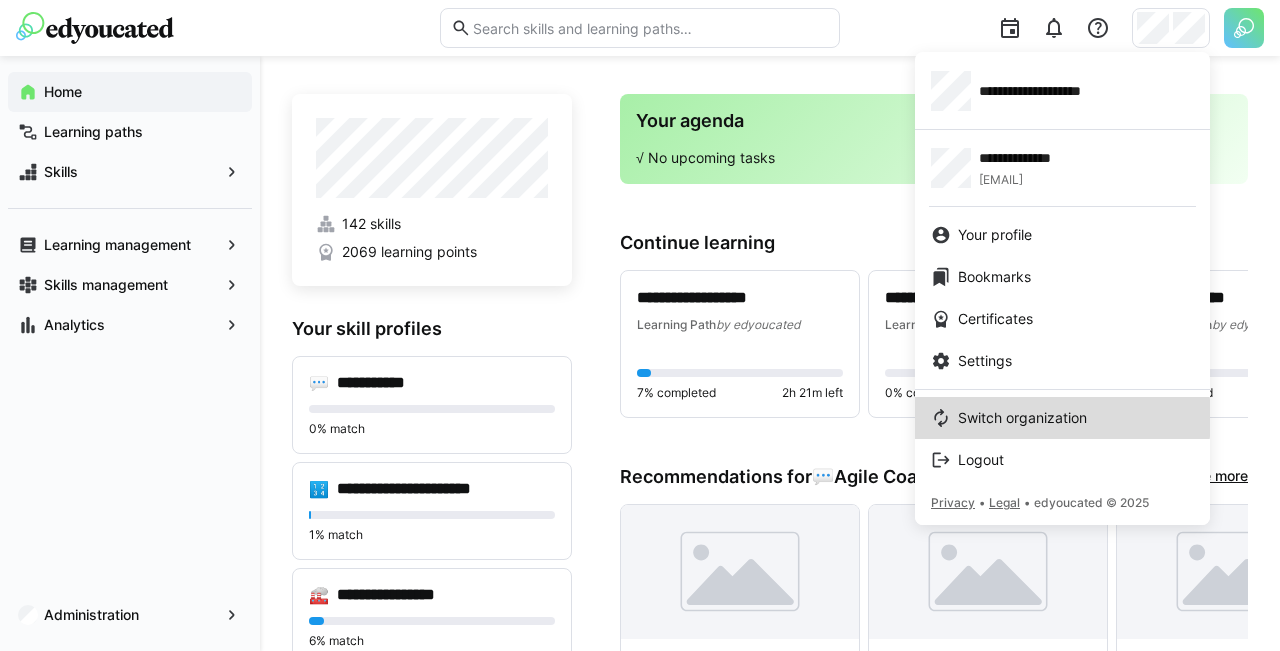 click on "Switch organization" at bounding box center (1022, 418) 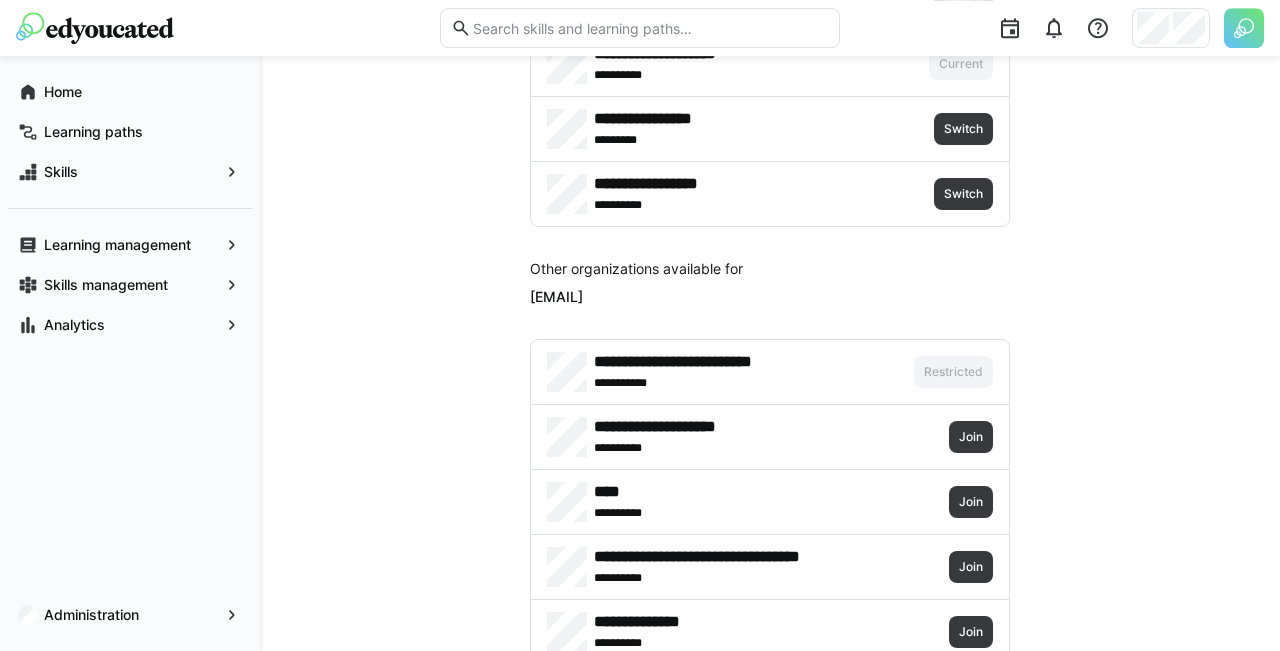scroll, scrollTop: 0, scrollLeft: 0, axis: both 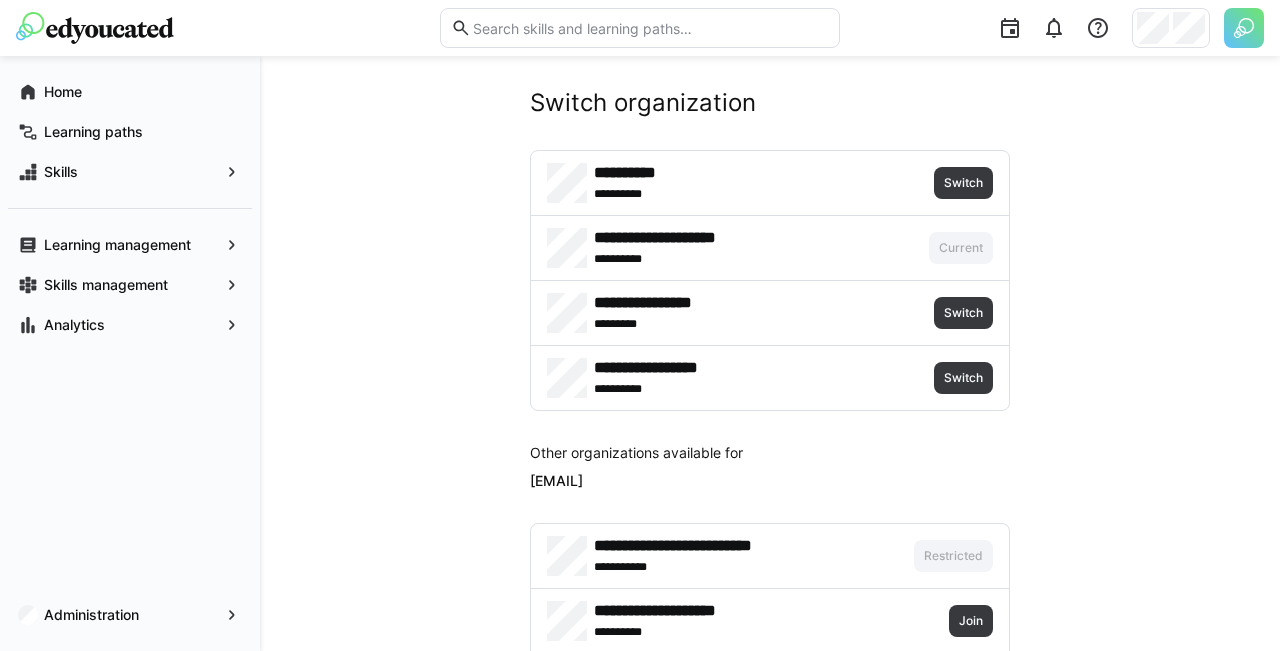 click 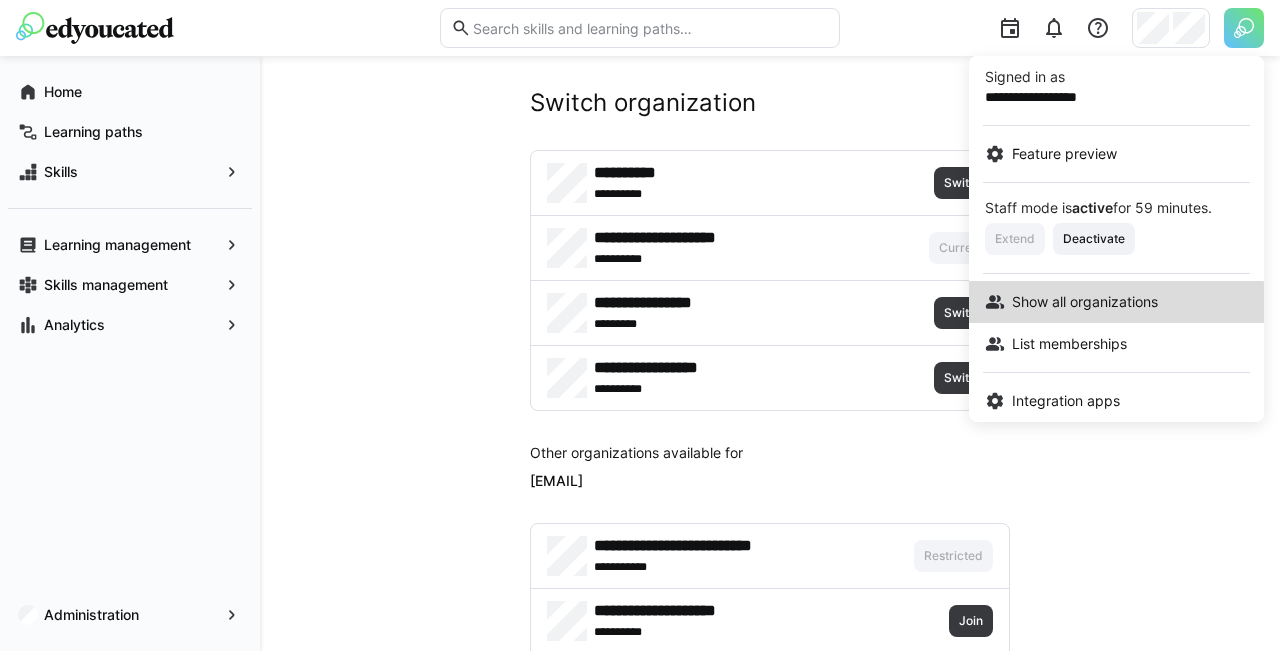 click on "Show all organizations" at bounding box center (1085, 302) 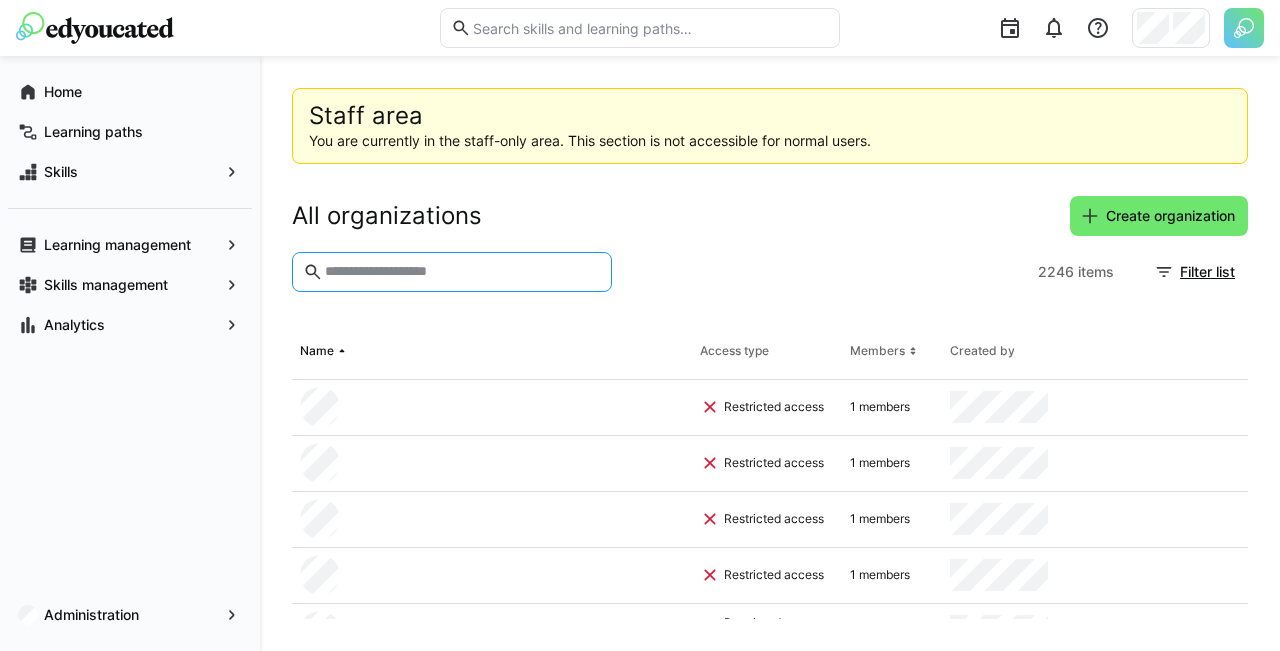 click 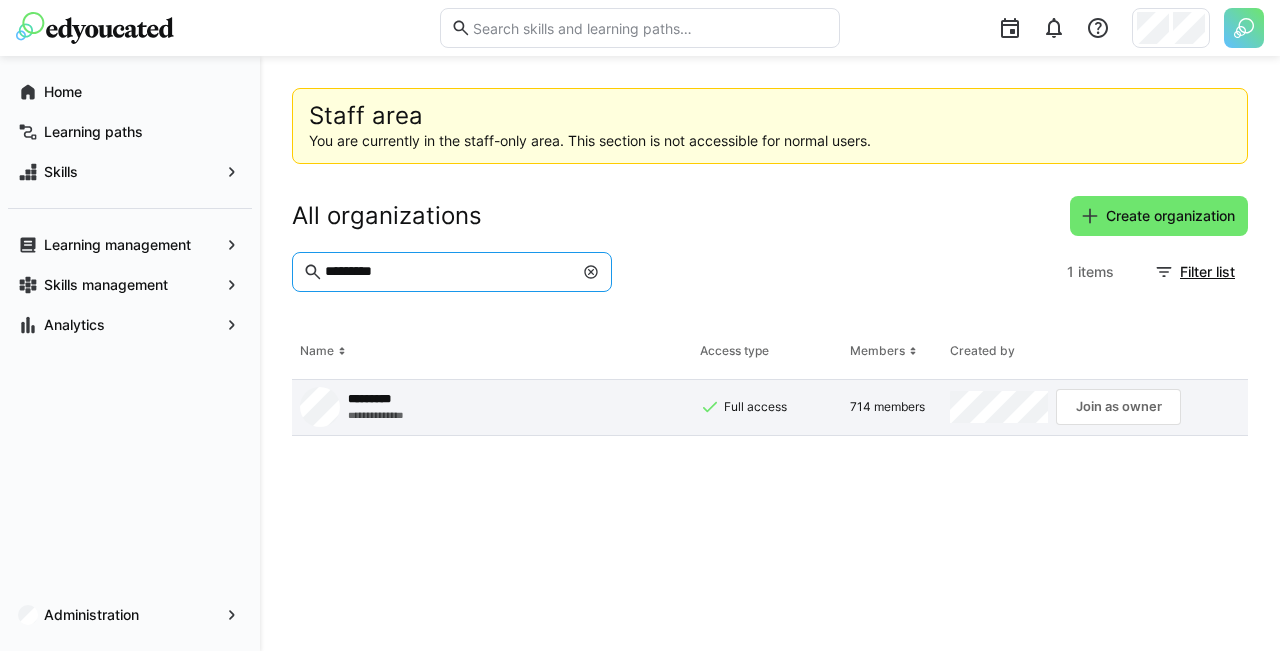 type on "*********" 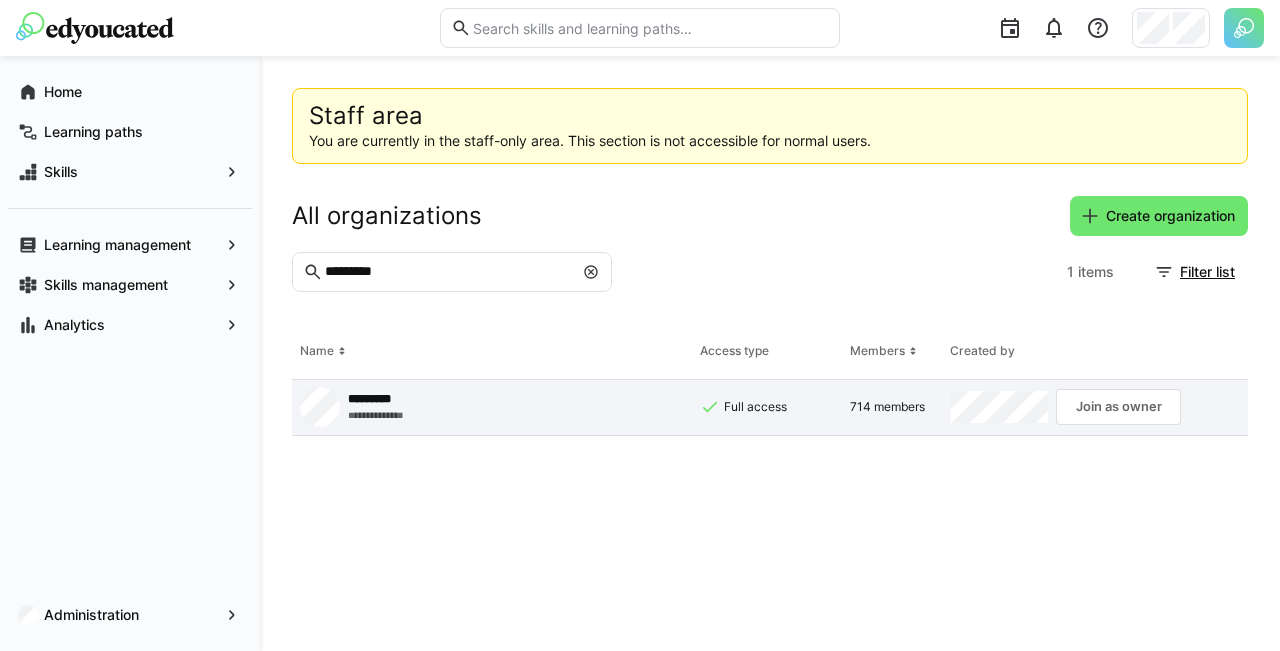 click on "Join as owner" 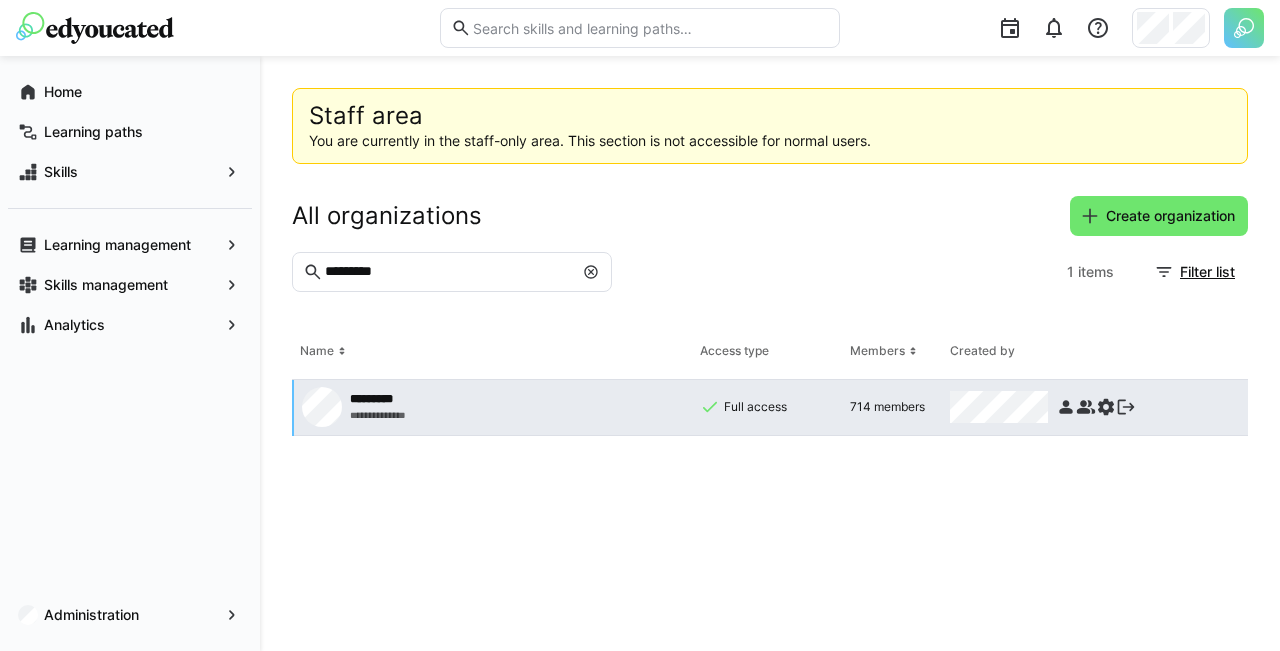 click 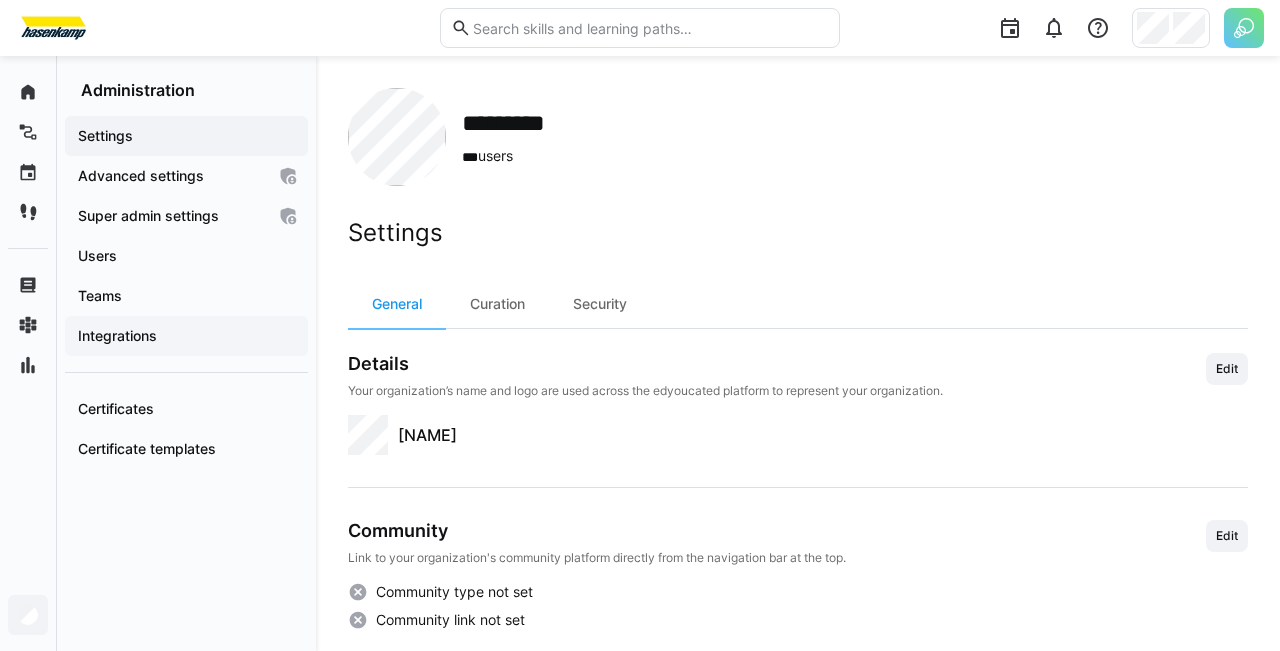 click on "Integrations" 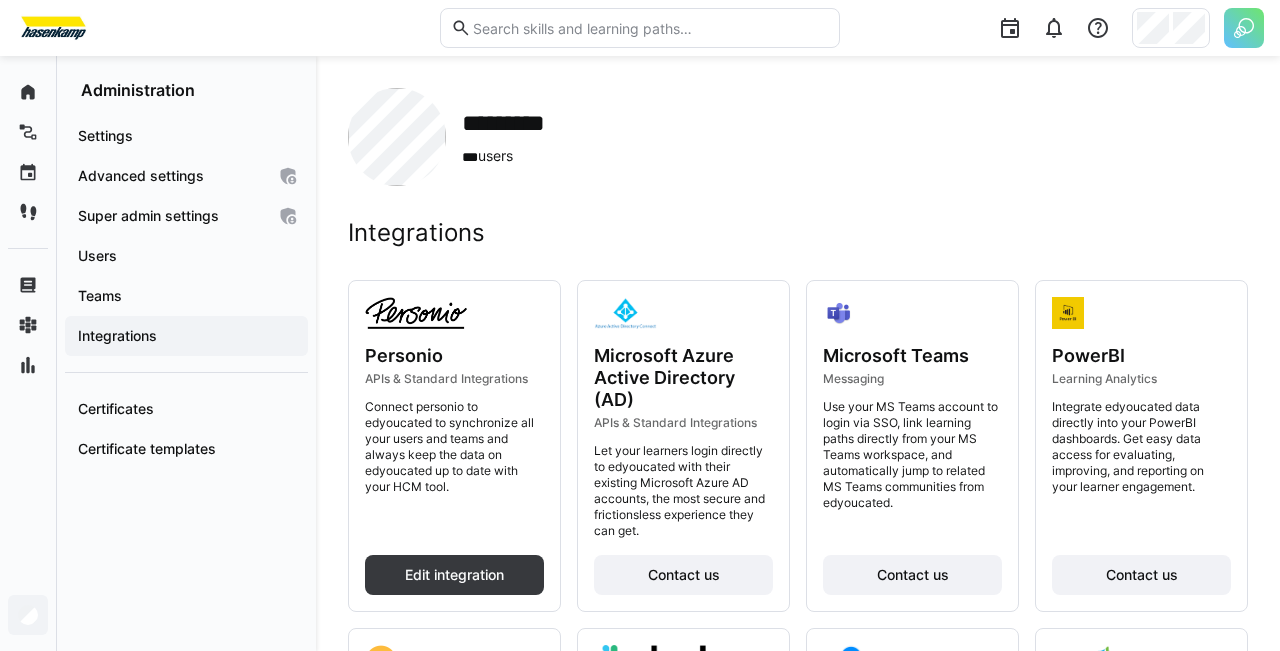 click 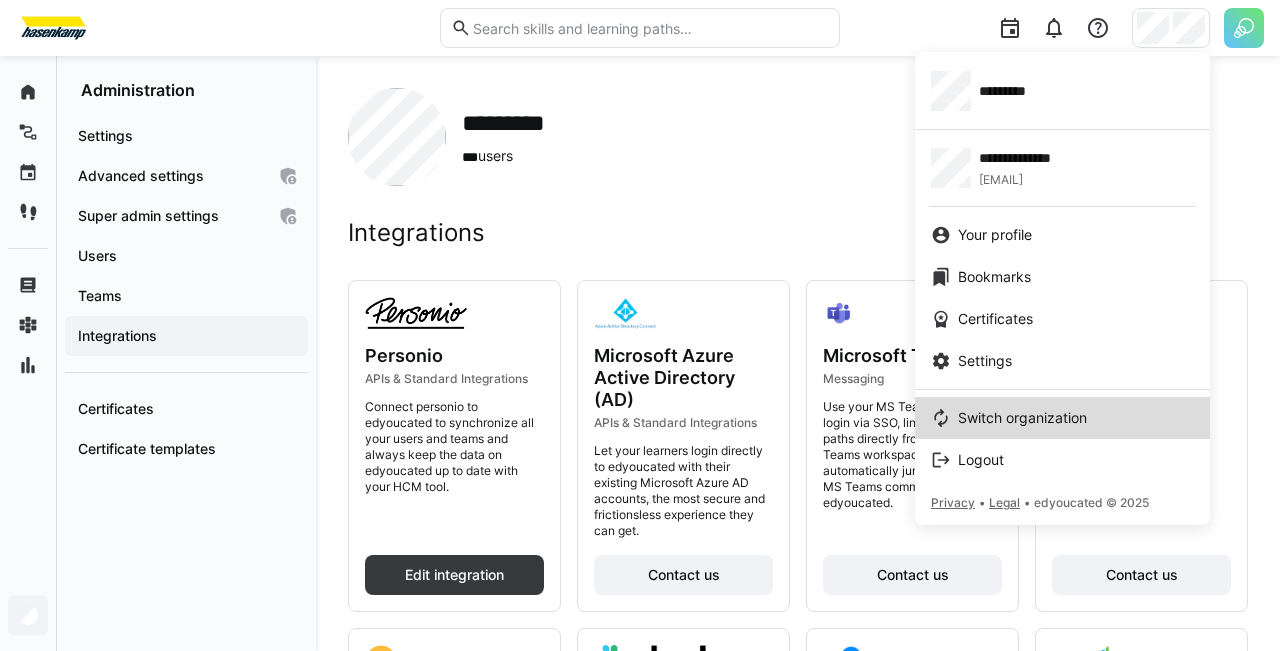 click on "Switch organization" at bounding box center [1022, 418] 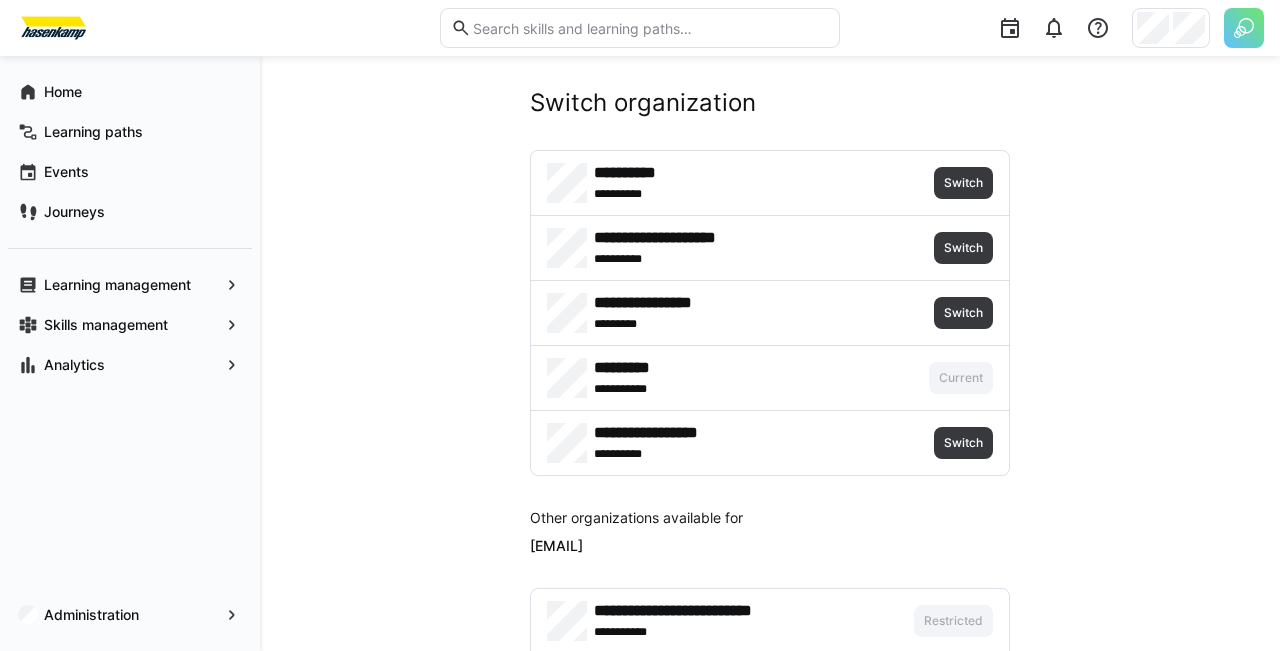 click 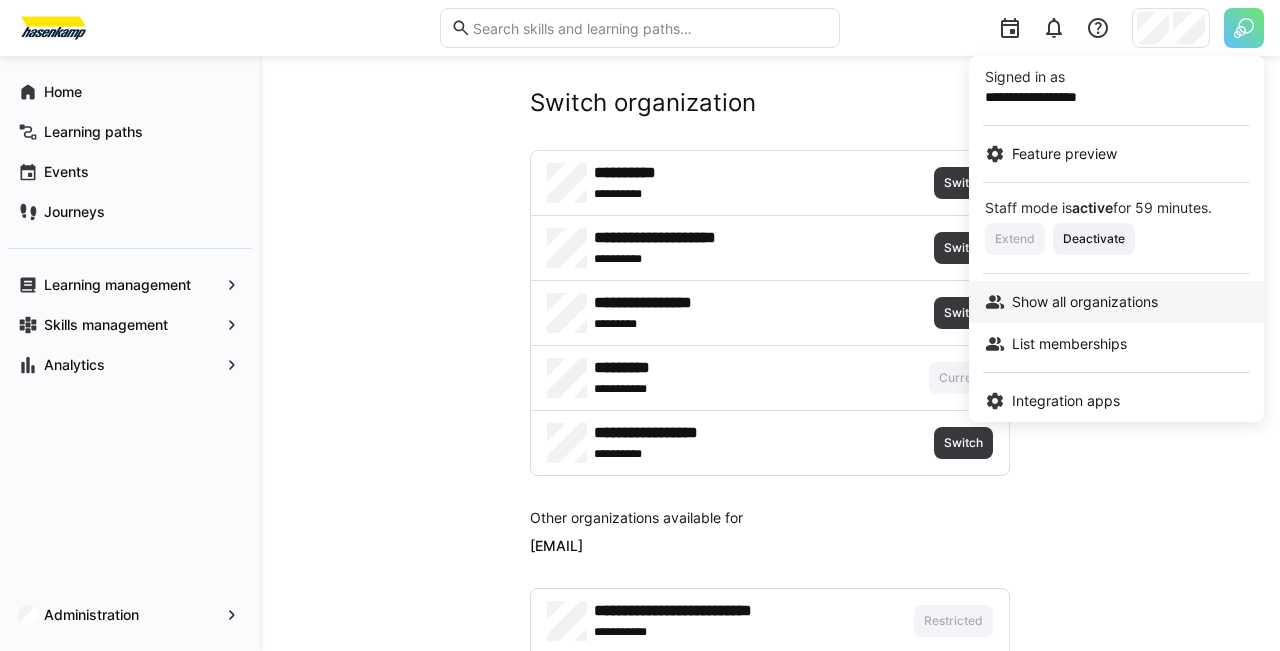 click on "Show all organizations" at bounding box center [1085, 302] 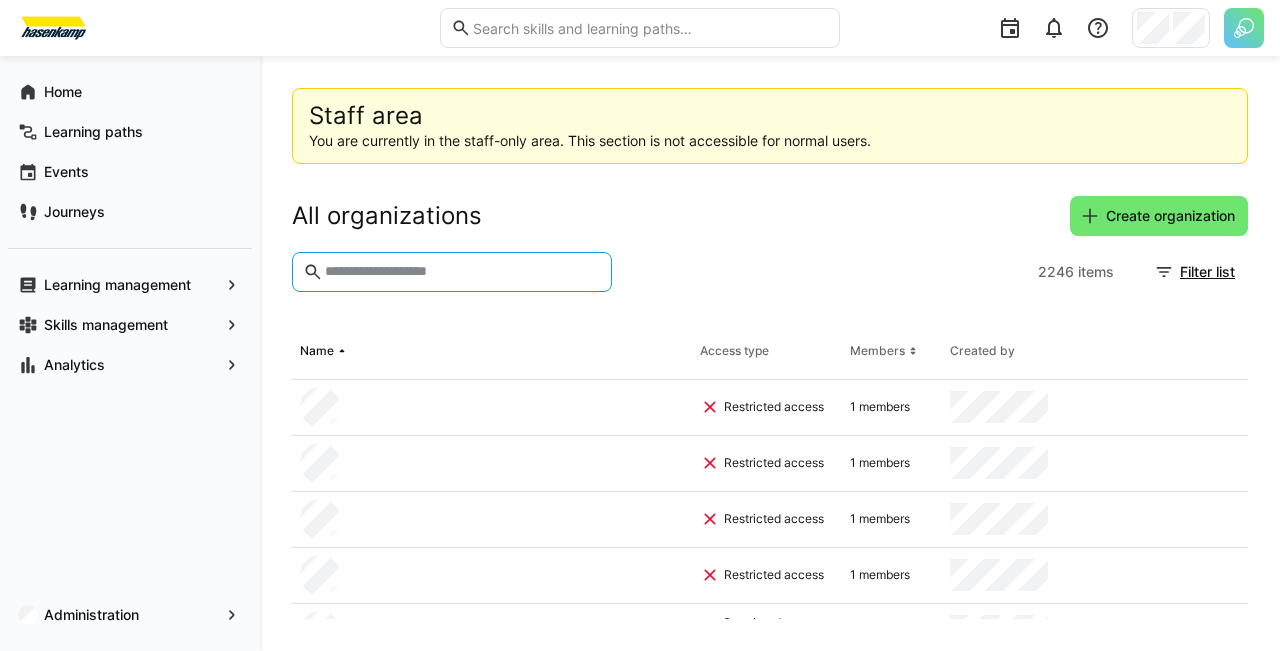 click 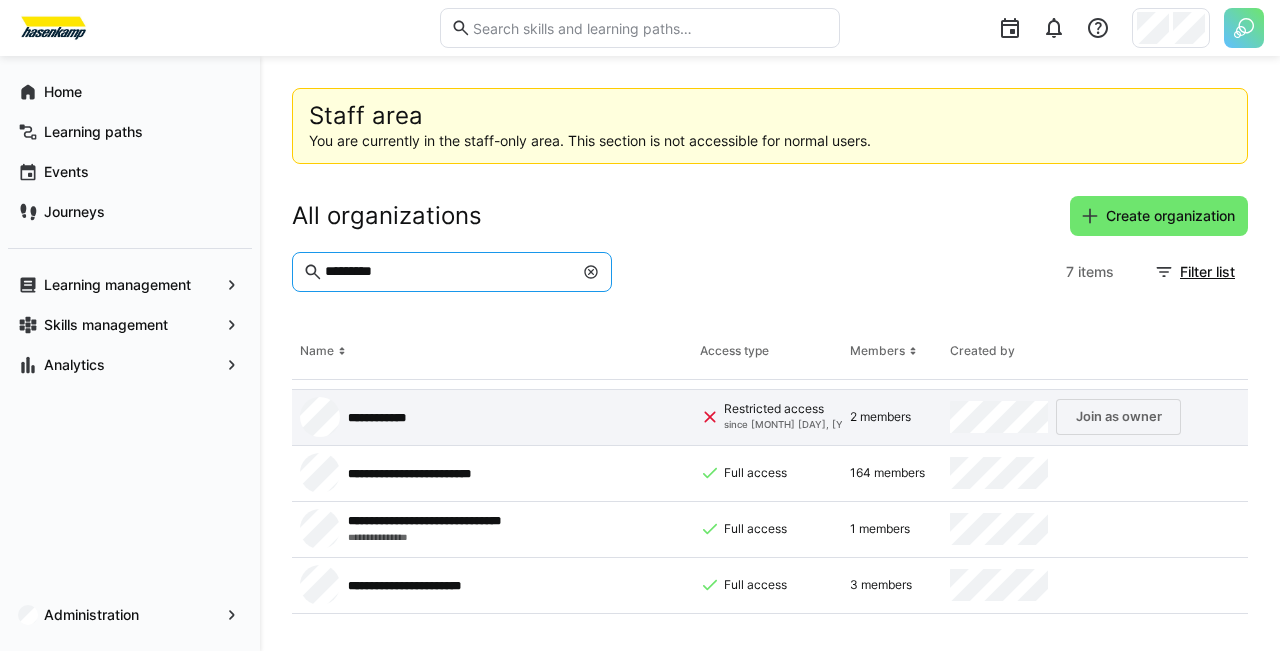 scroll, scrollTop: 0, scrollLeft: 0, axis: both 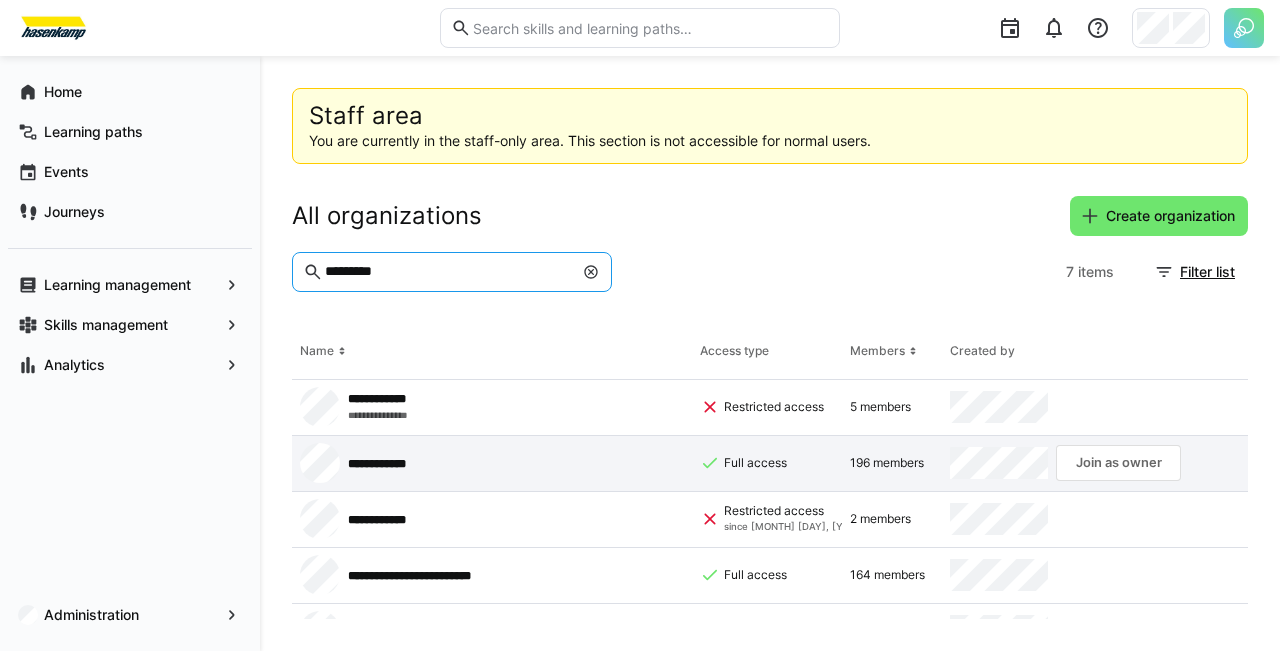 type on "*********" 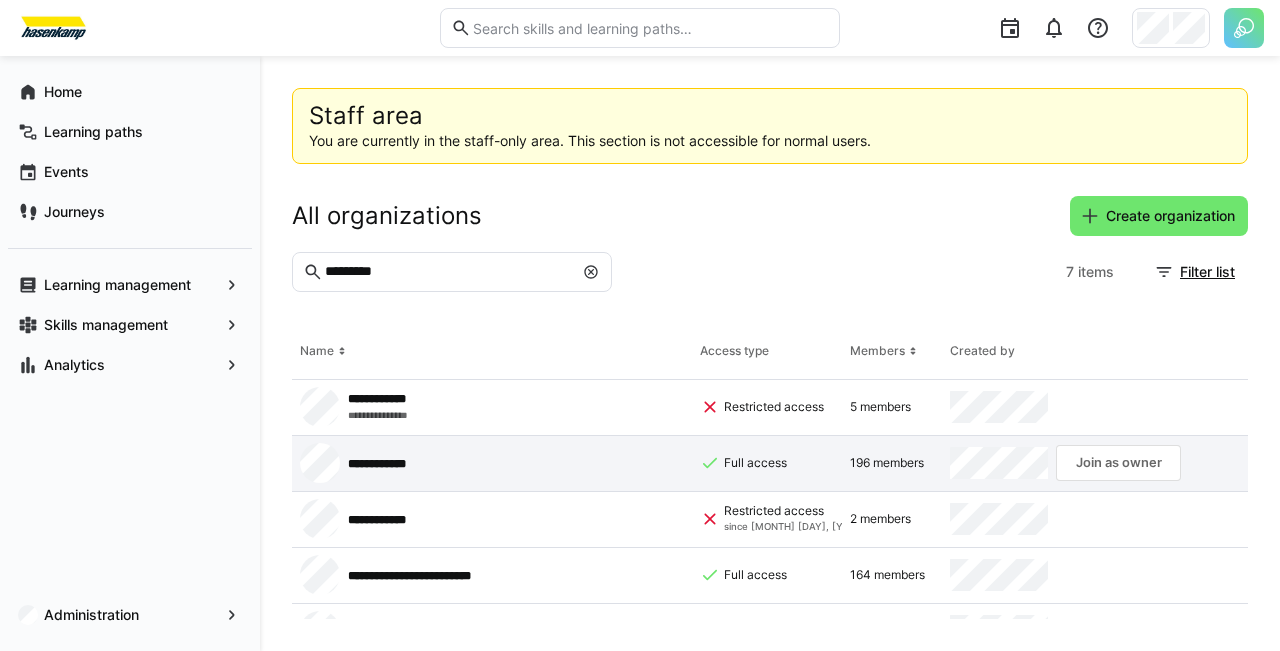 click on "Join as owner" 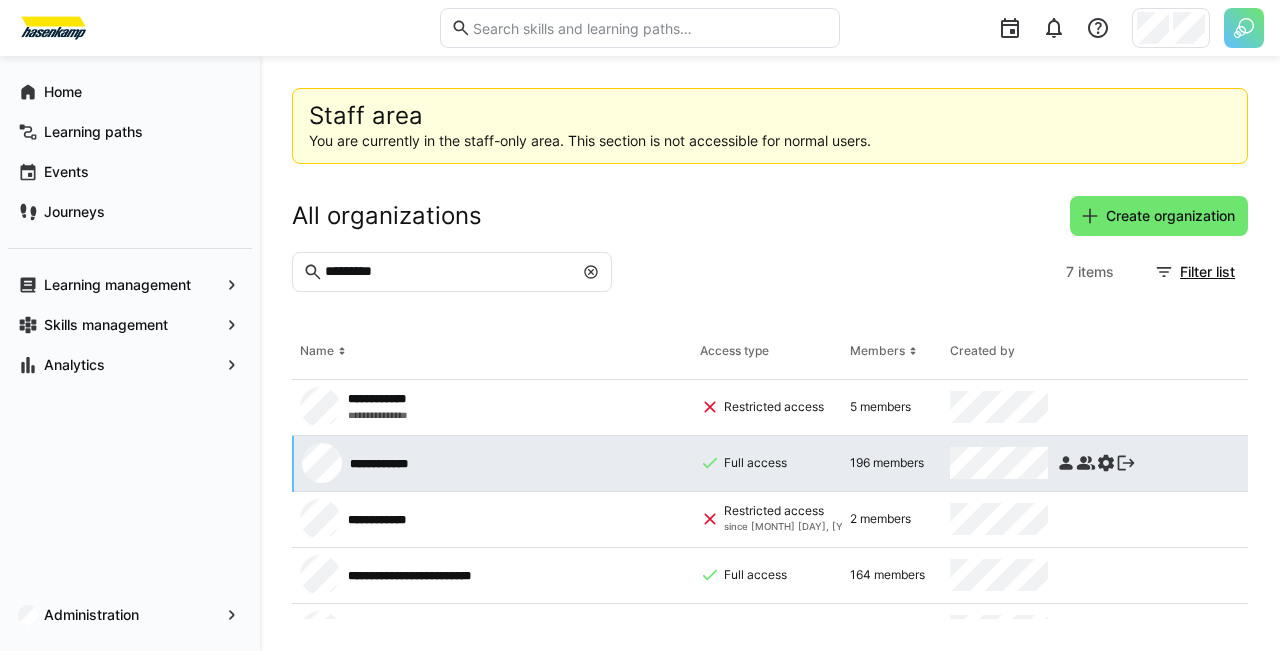 click 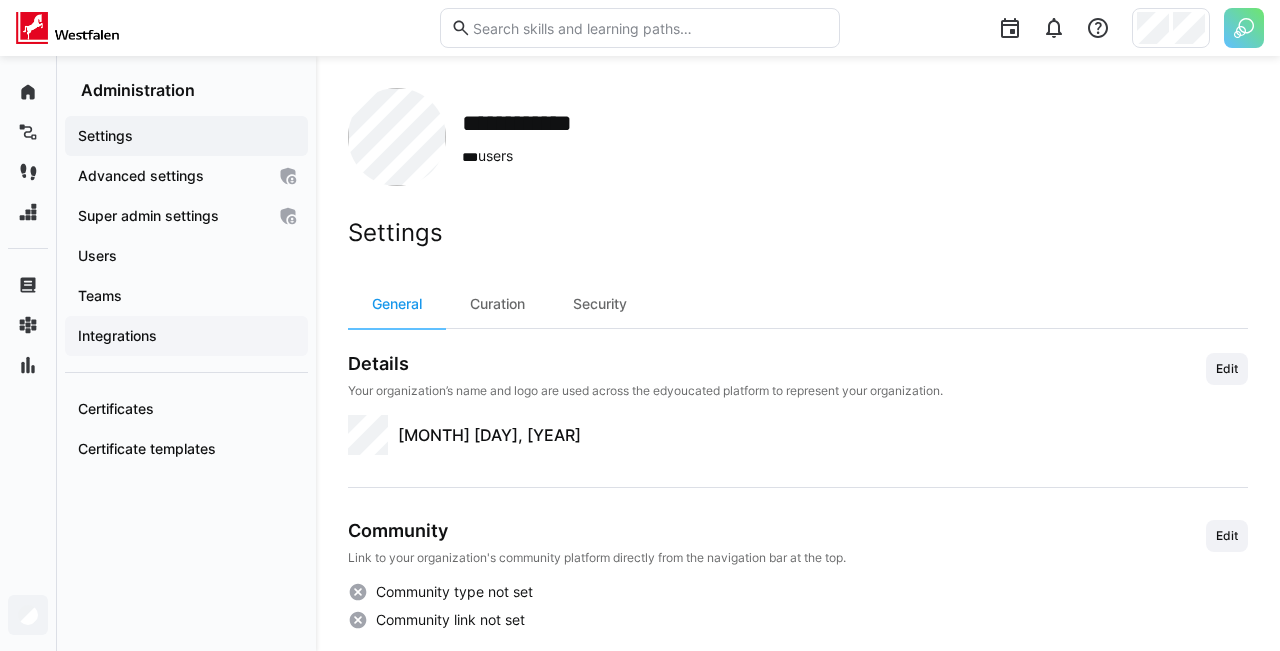 click on "Integrations" 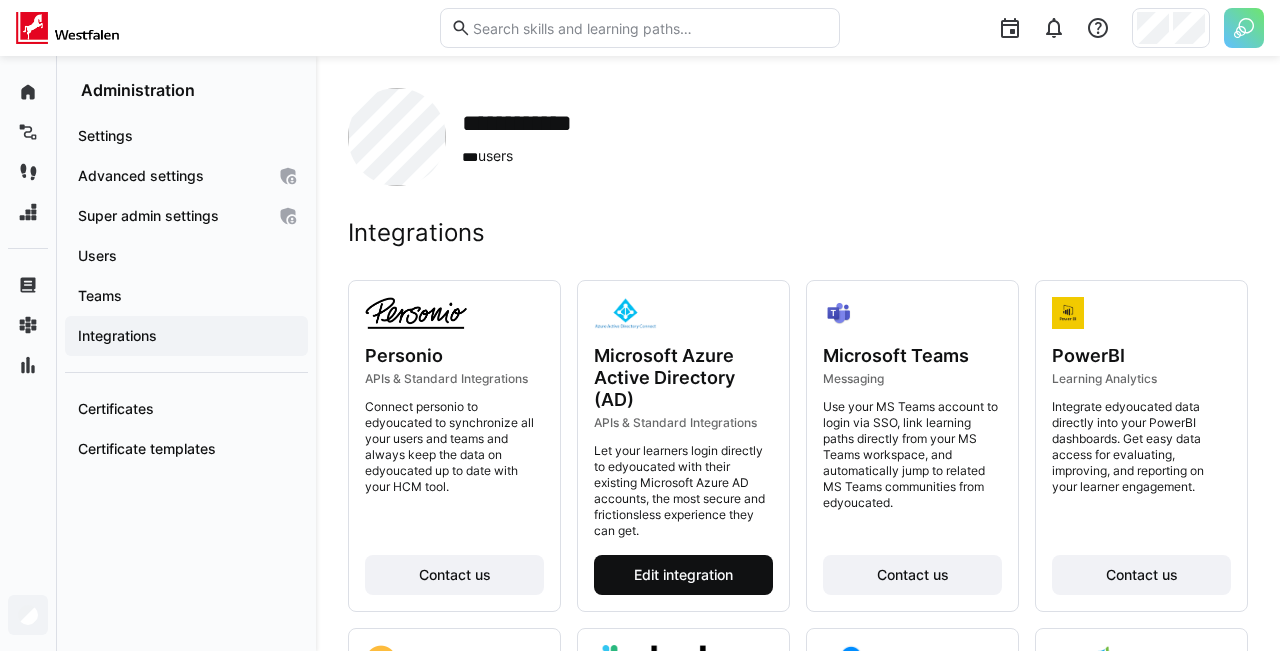 click on "Edit integration" 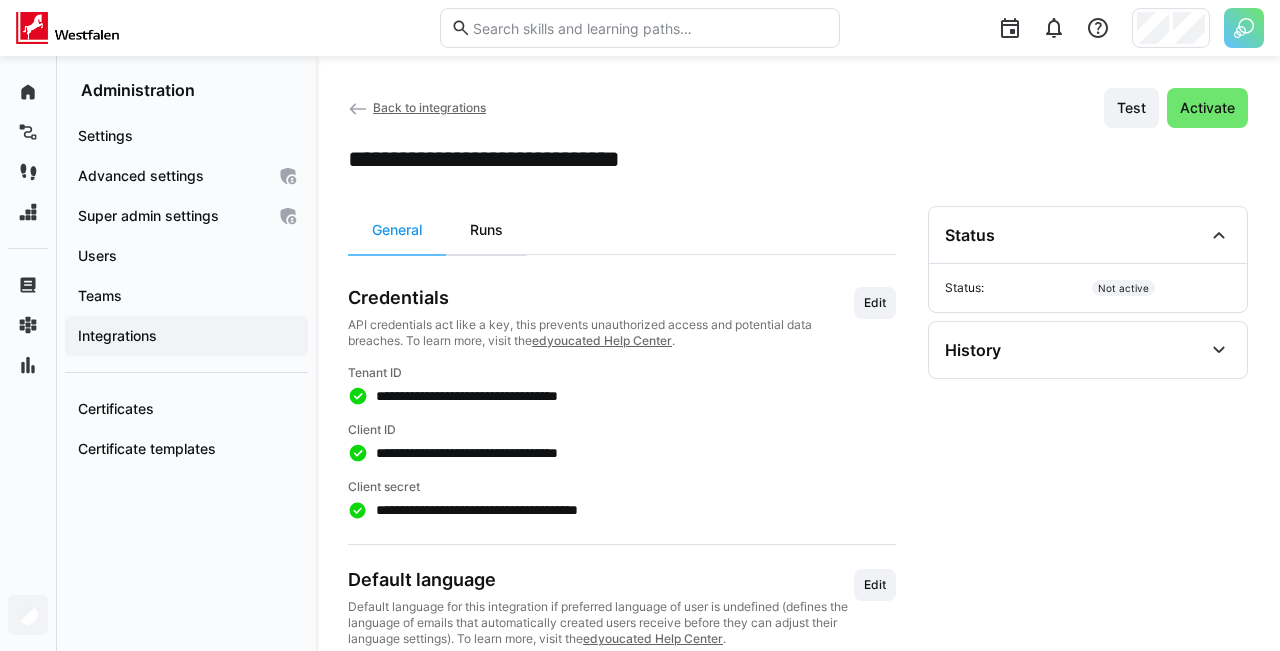 click on "Runs" 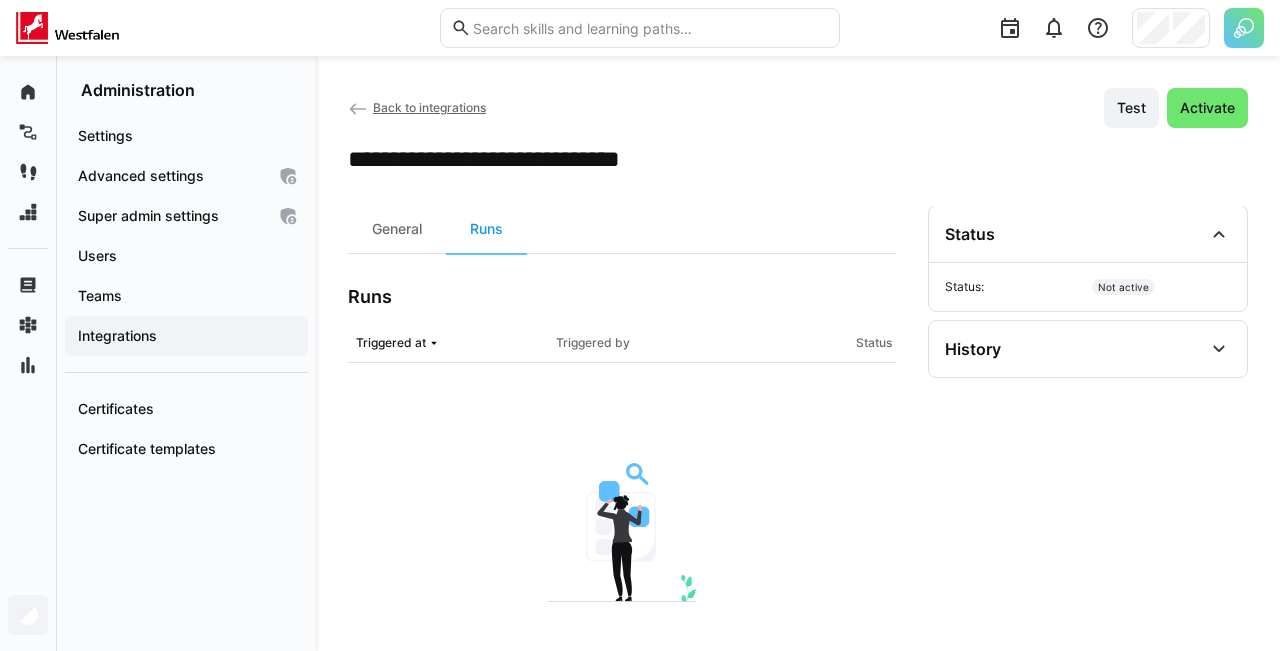 scroll, scrollTop: 0, scrollLeft: 0, axis: both 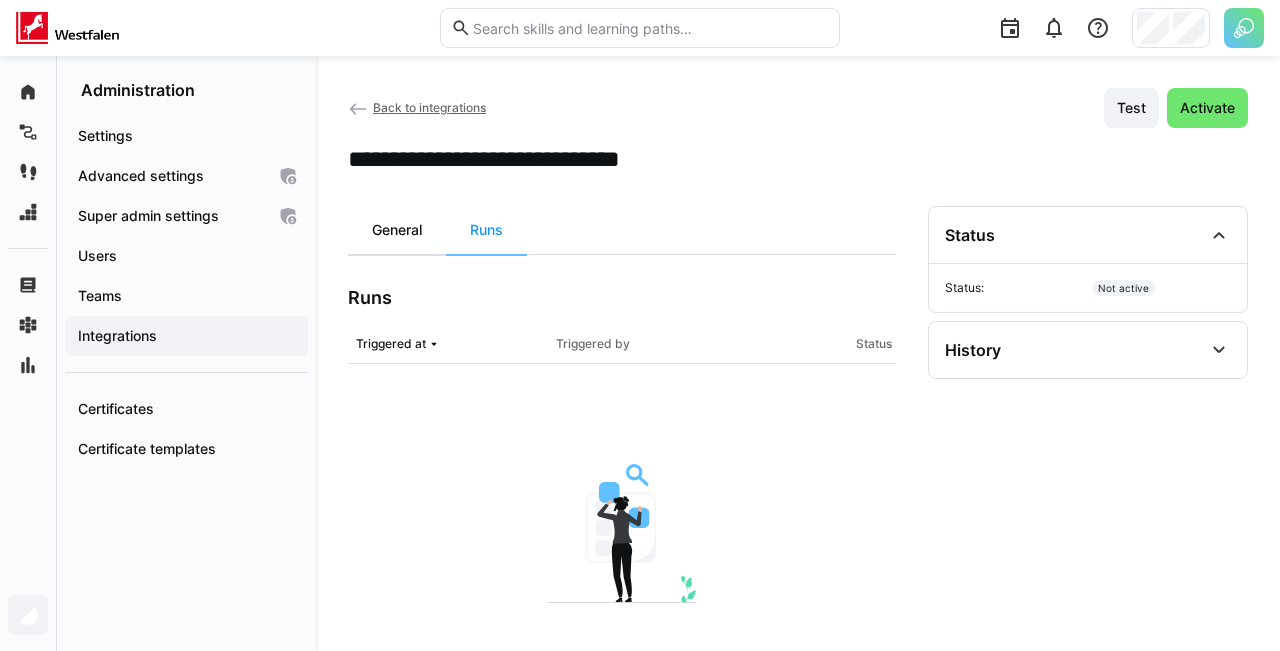 click on "General" 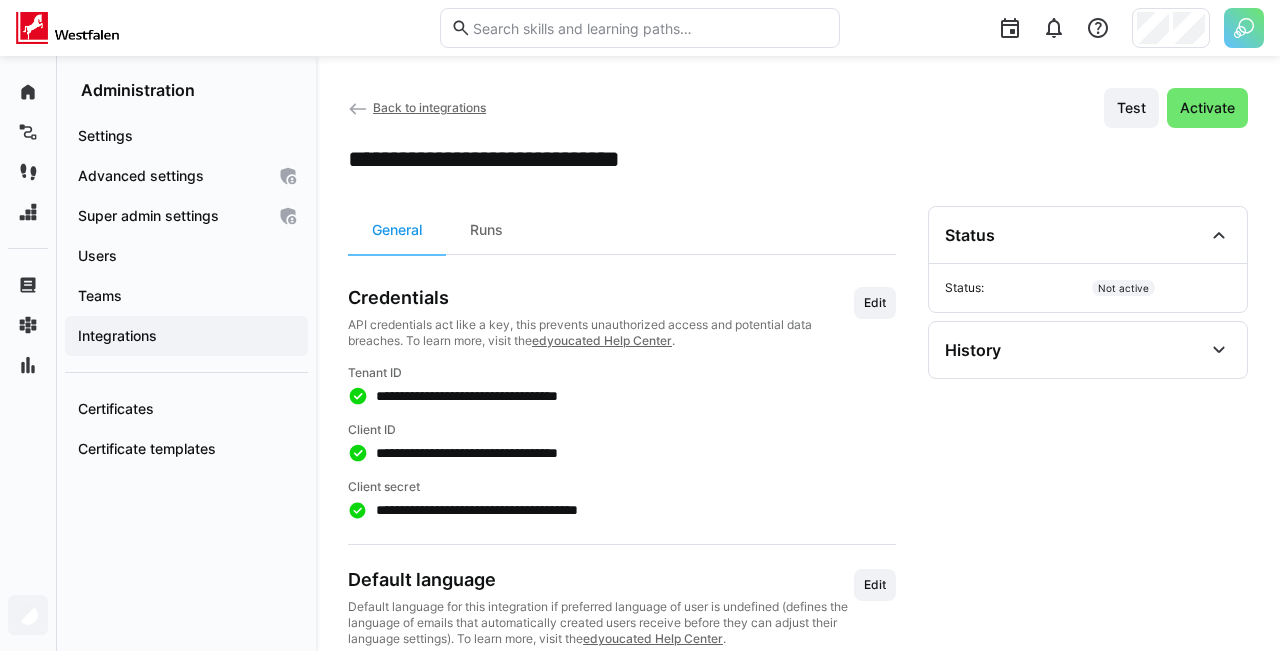 click 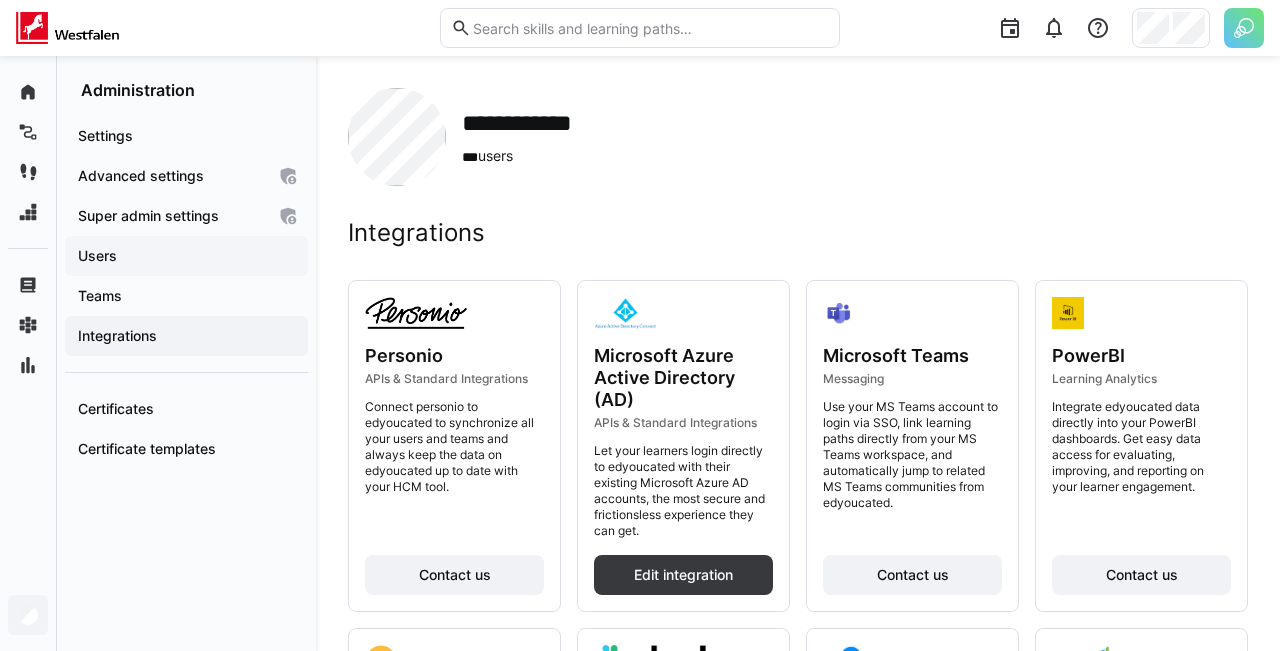 click on "Users" 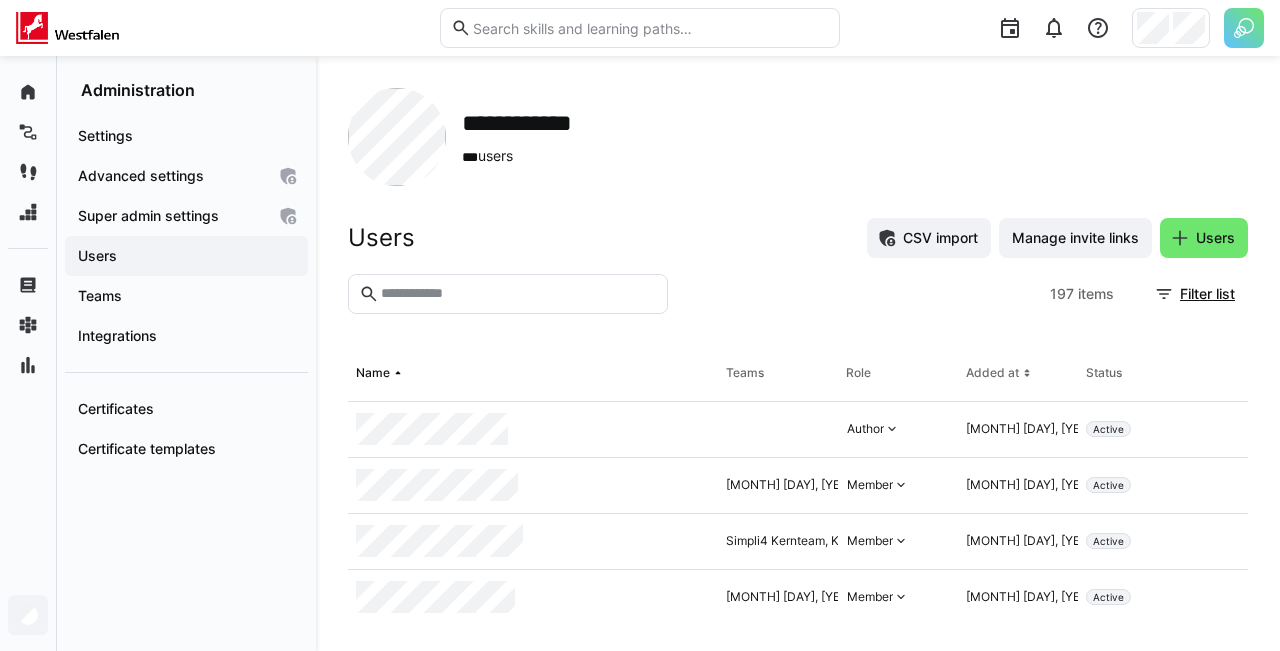 click 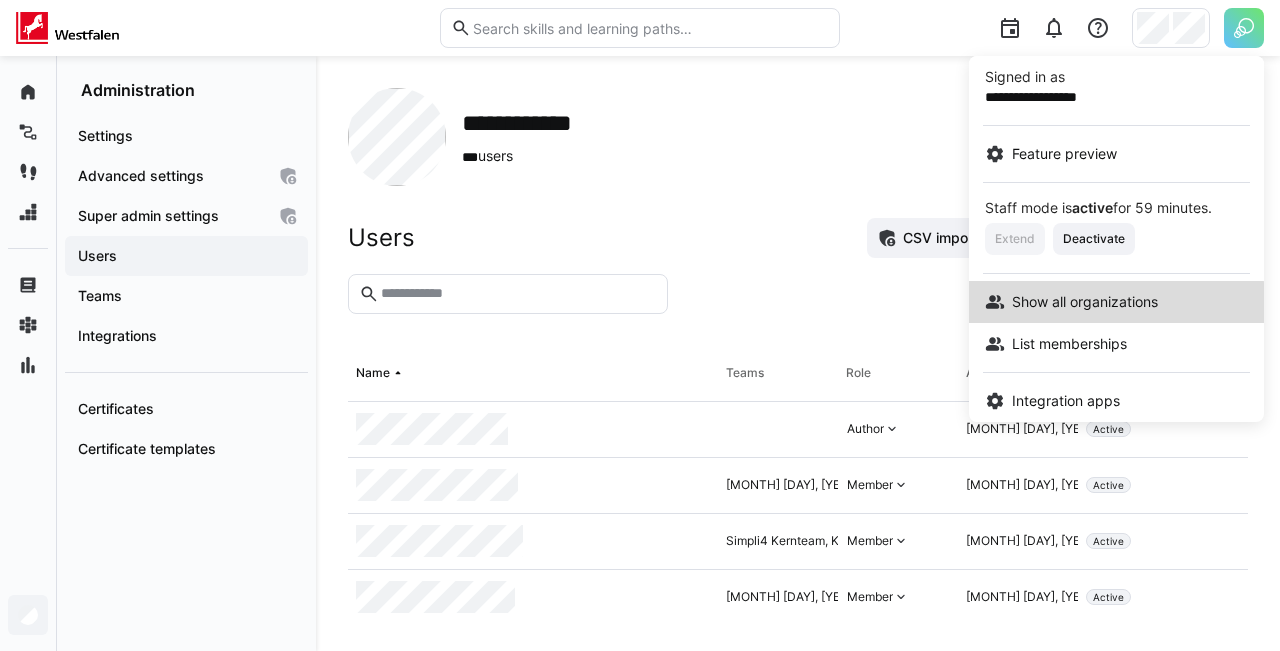 click on "Show all organizations" at bounding box center [1085, 302] 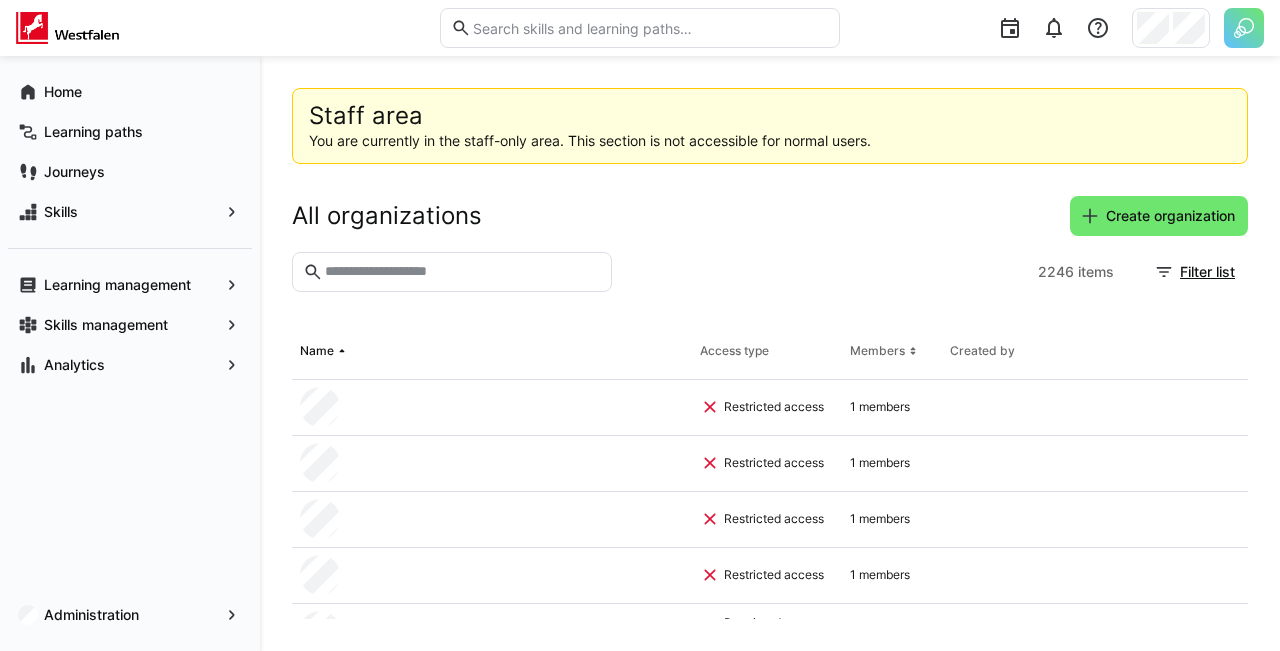 click 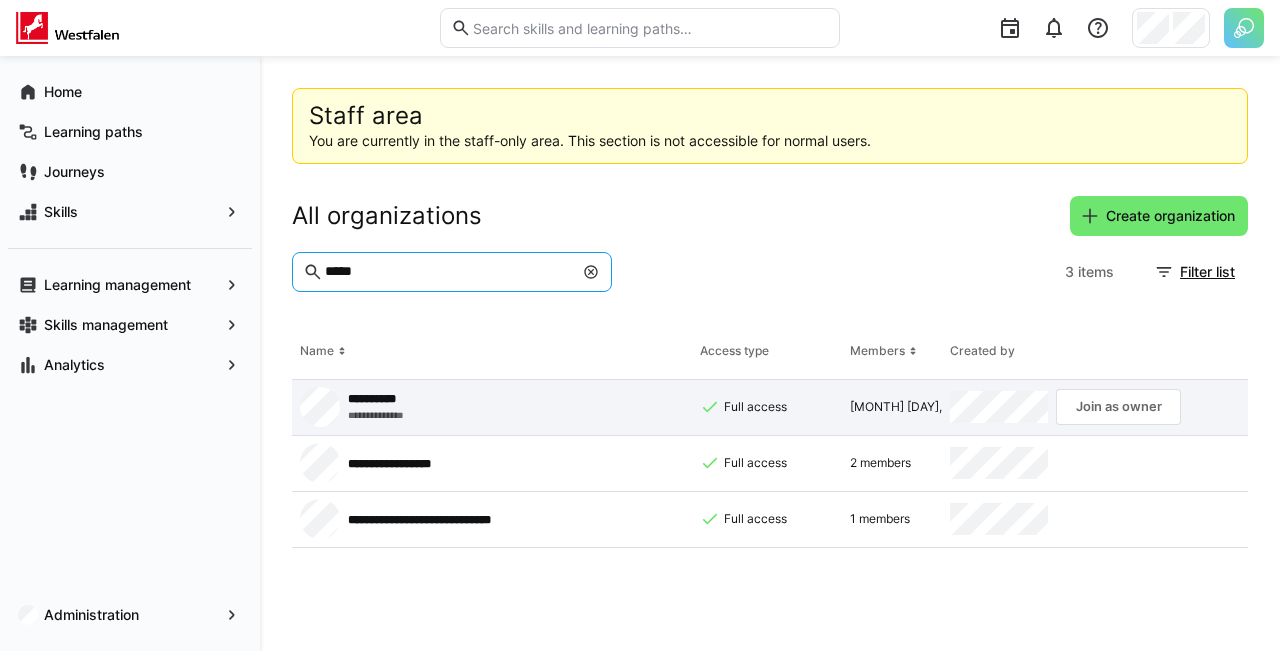 type on "*****" 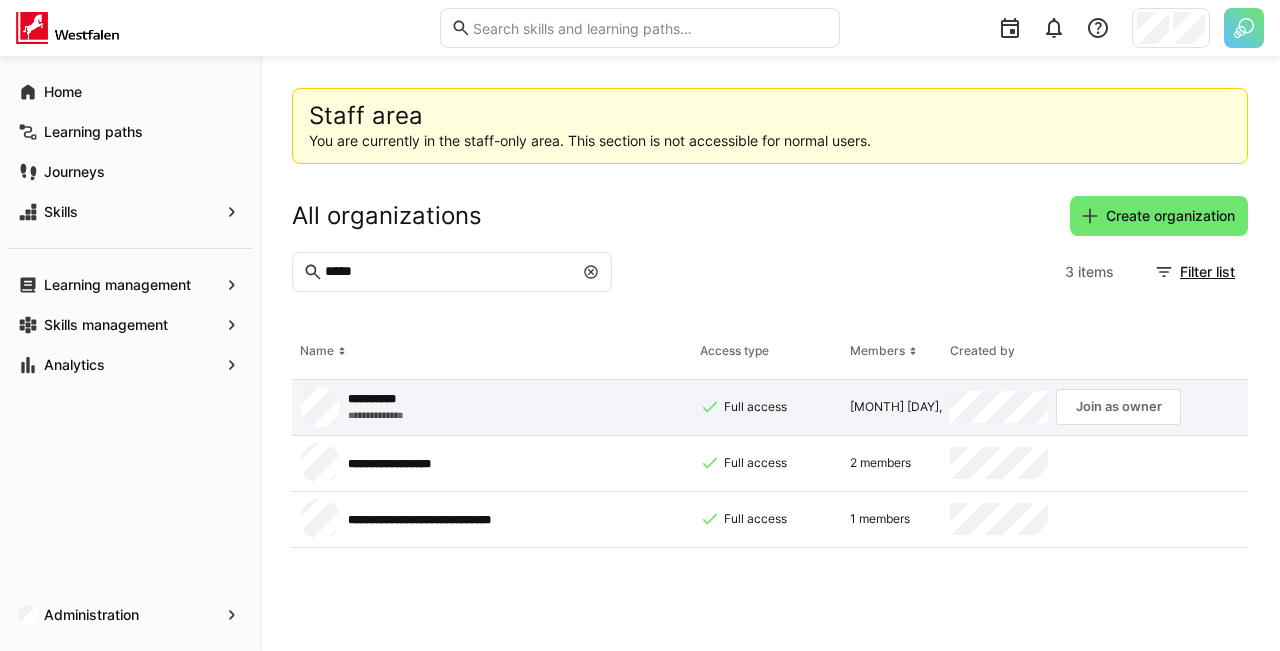 click on "Join as owner" 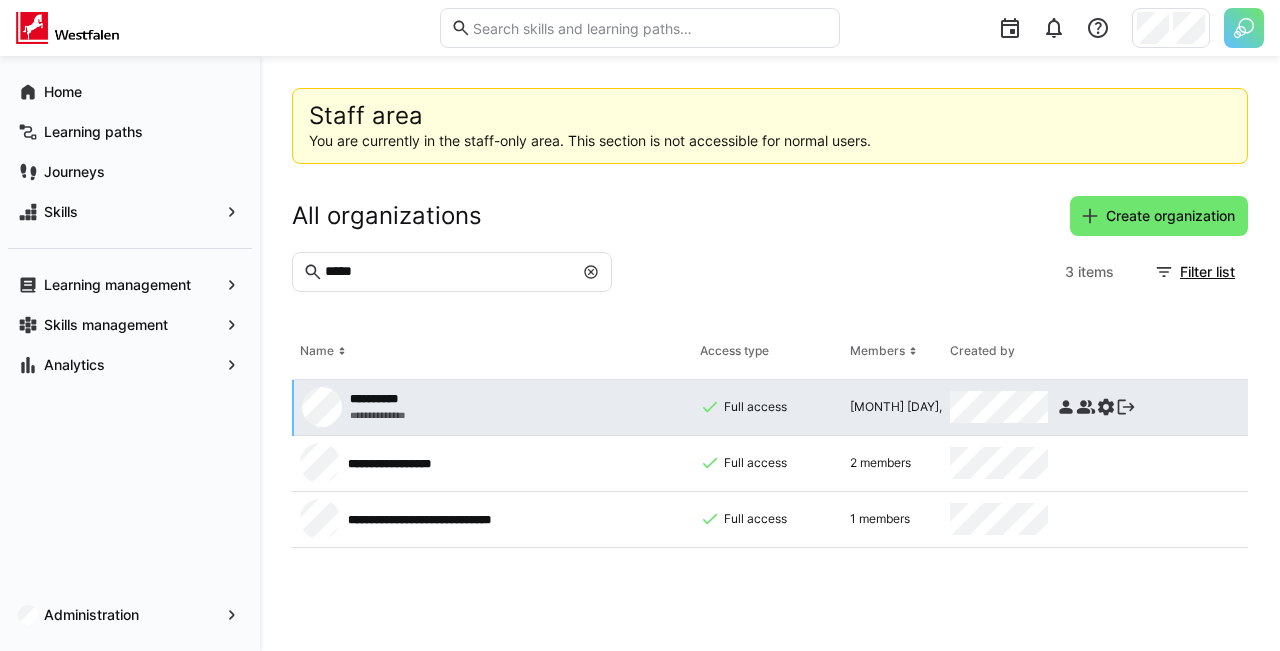 click 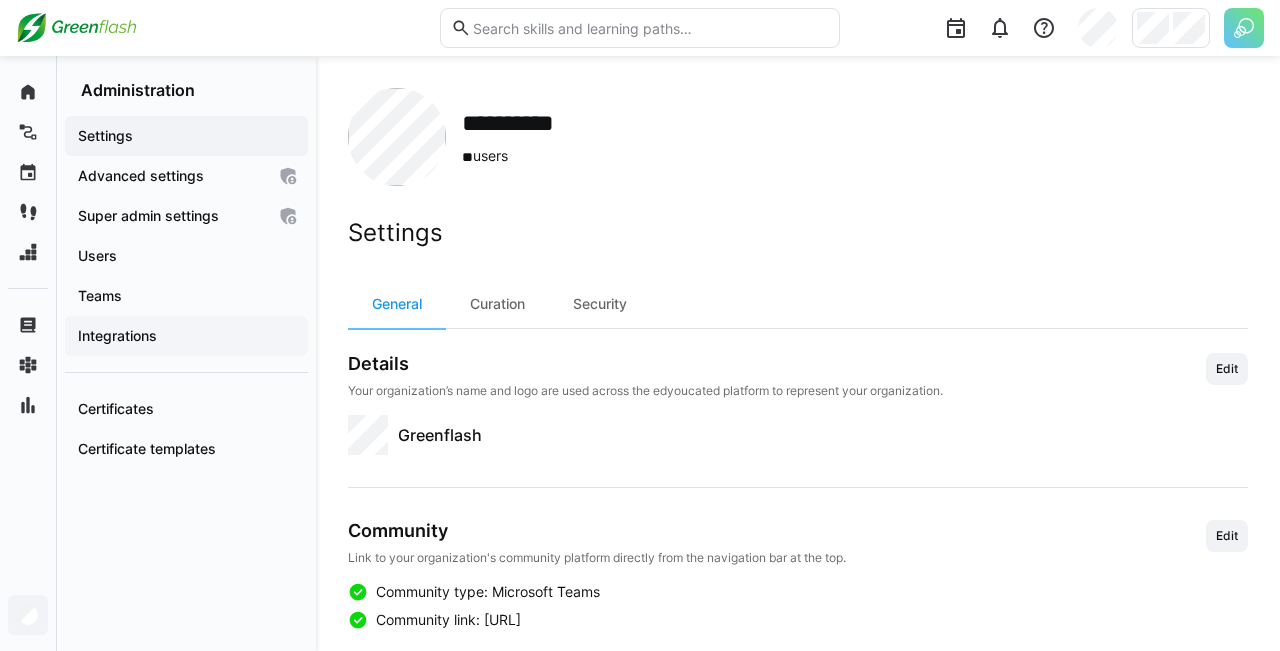click on "Integrations" 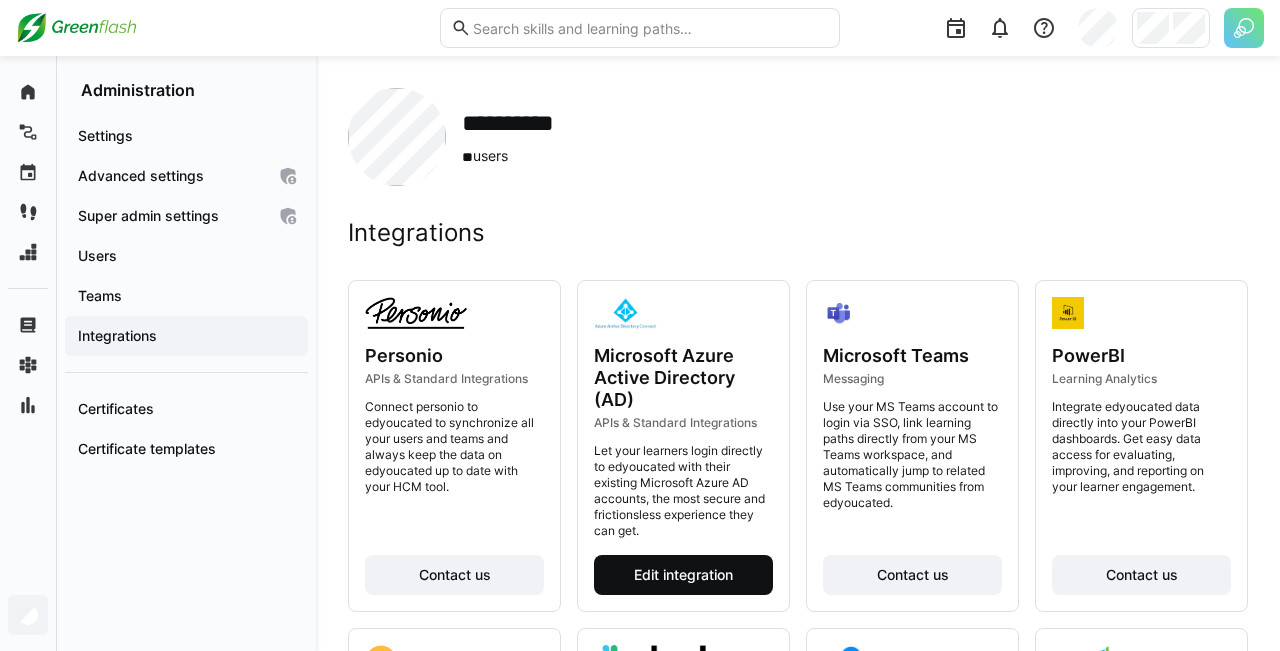 click on "Edit integration" 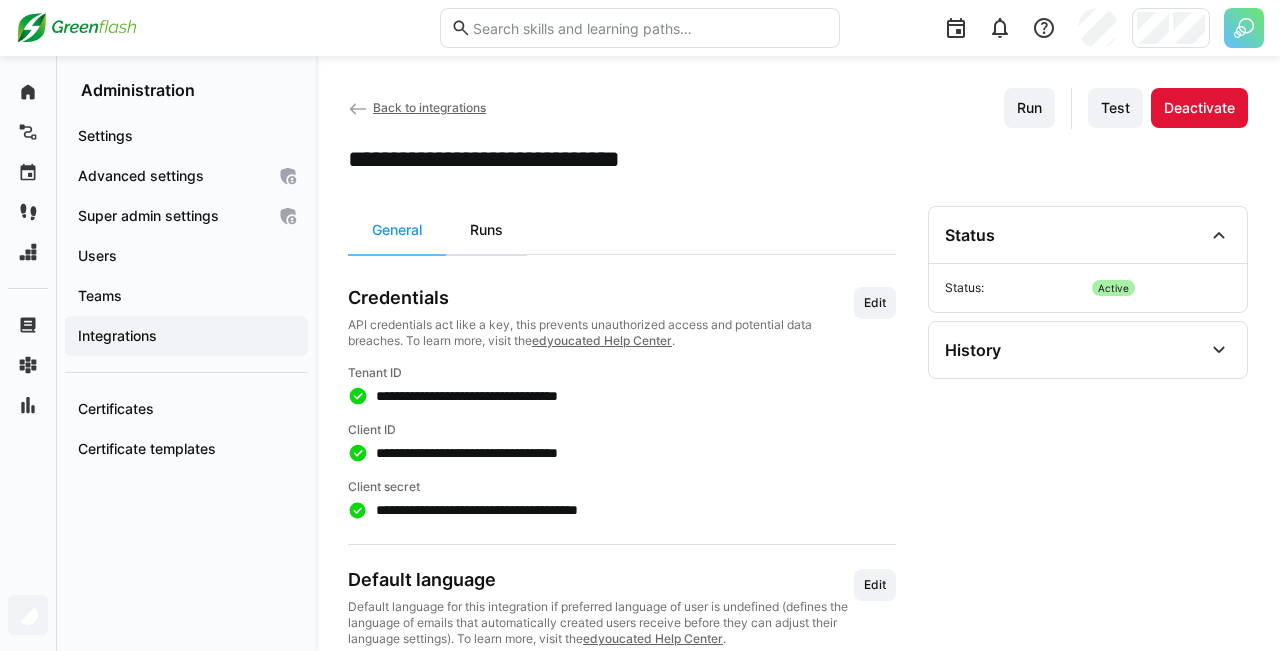 click on "Runs" 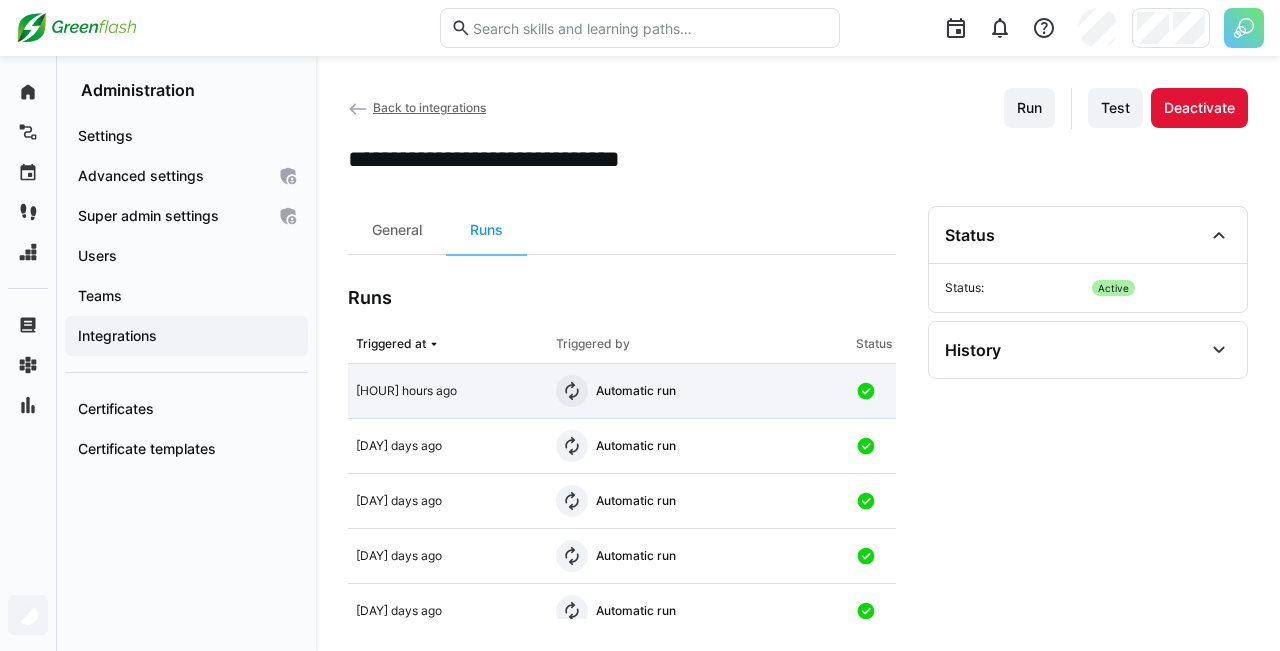 click on "[HOUR] hours ago" 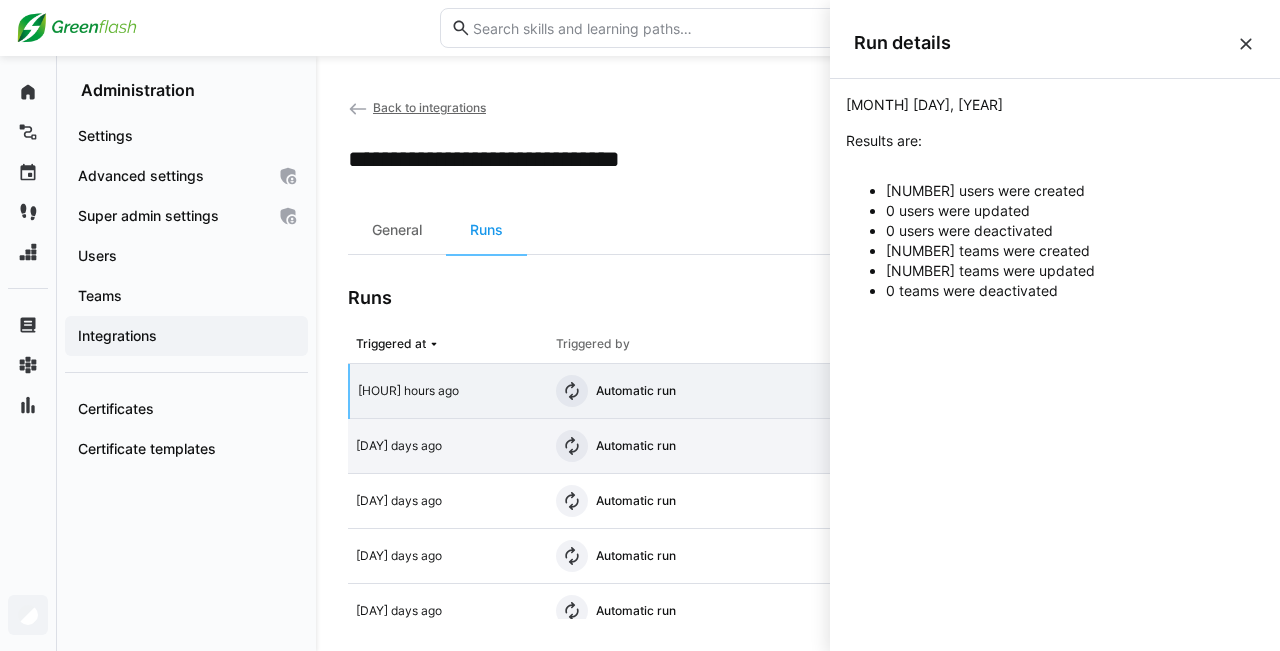 click on "[DAY] days ago" 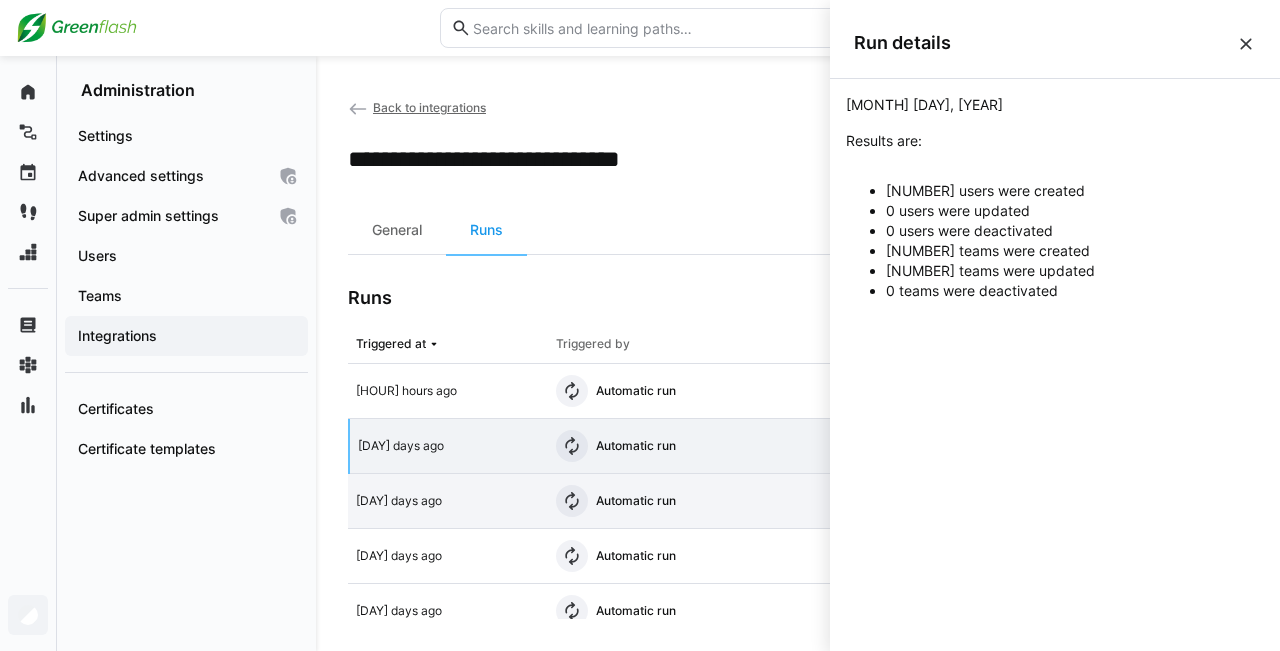 click on "[DAY] days ago" 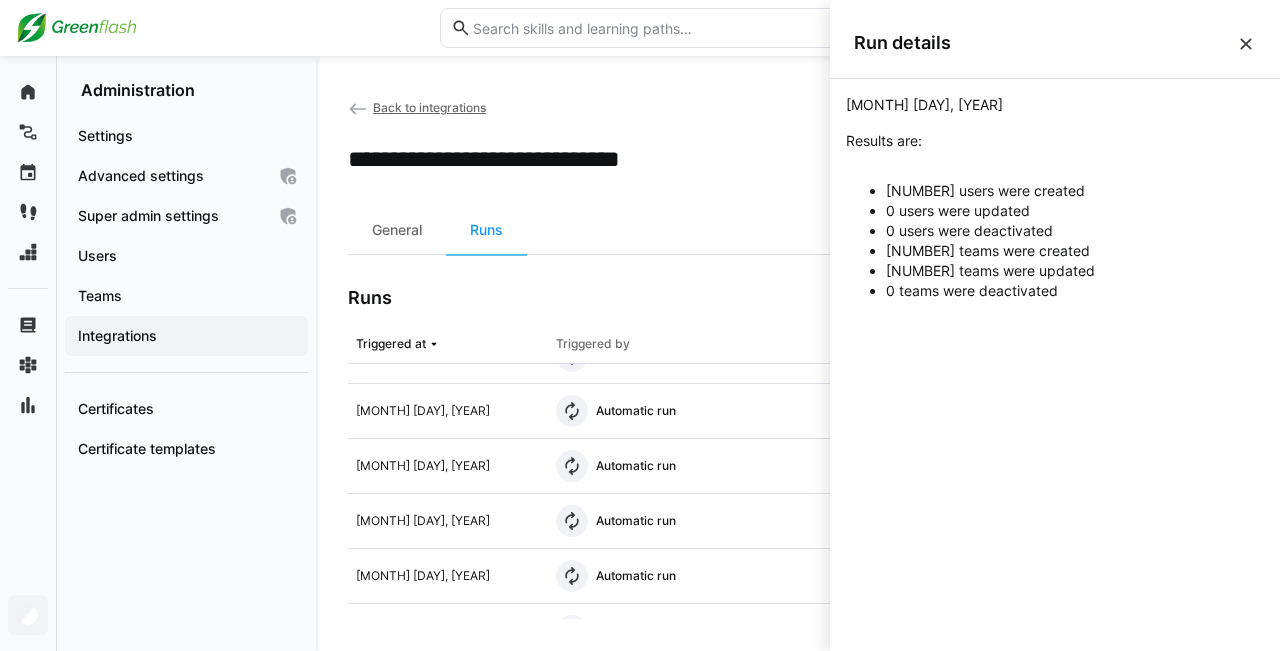 scroll, scrollTop: 1734, scrollLeft: 0, axis: vertical 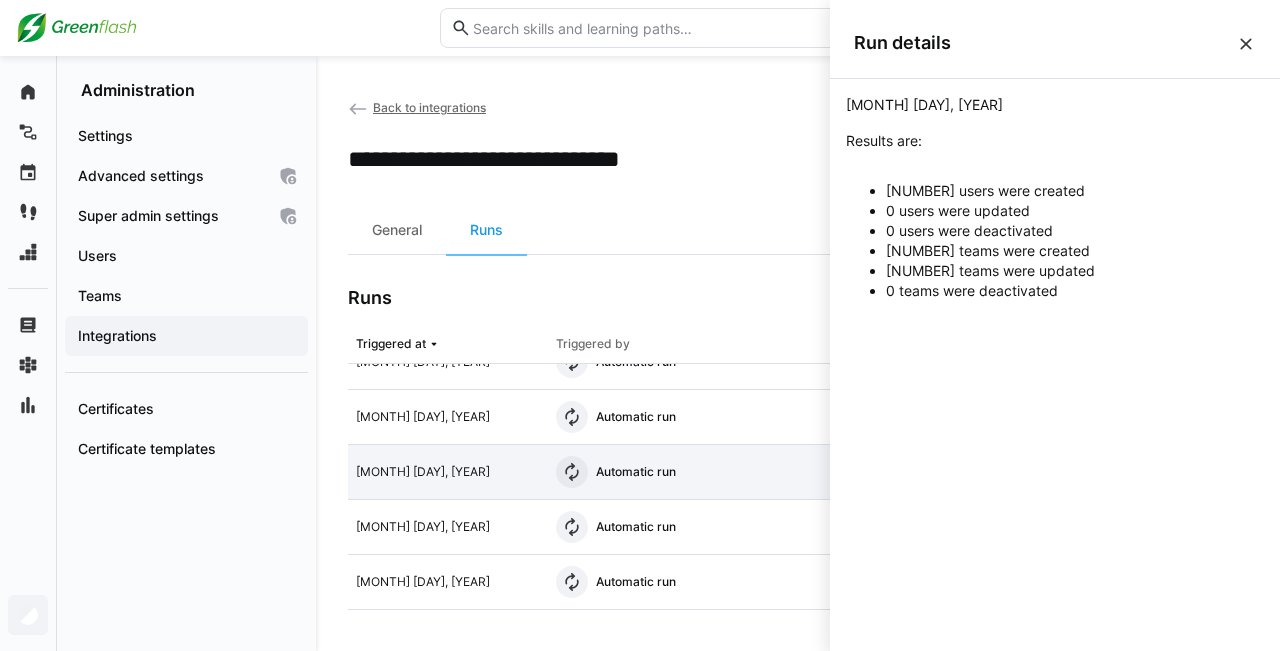 click on "[MONTH] [DAY], [YEAR]" 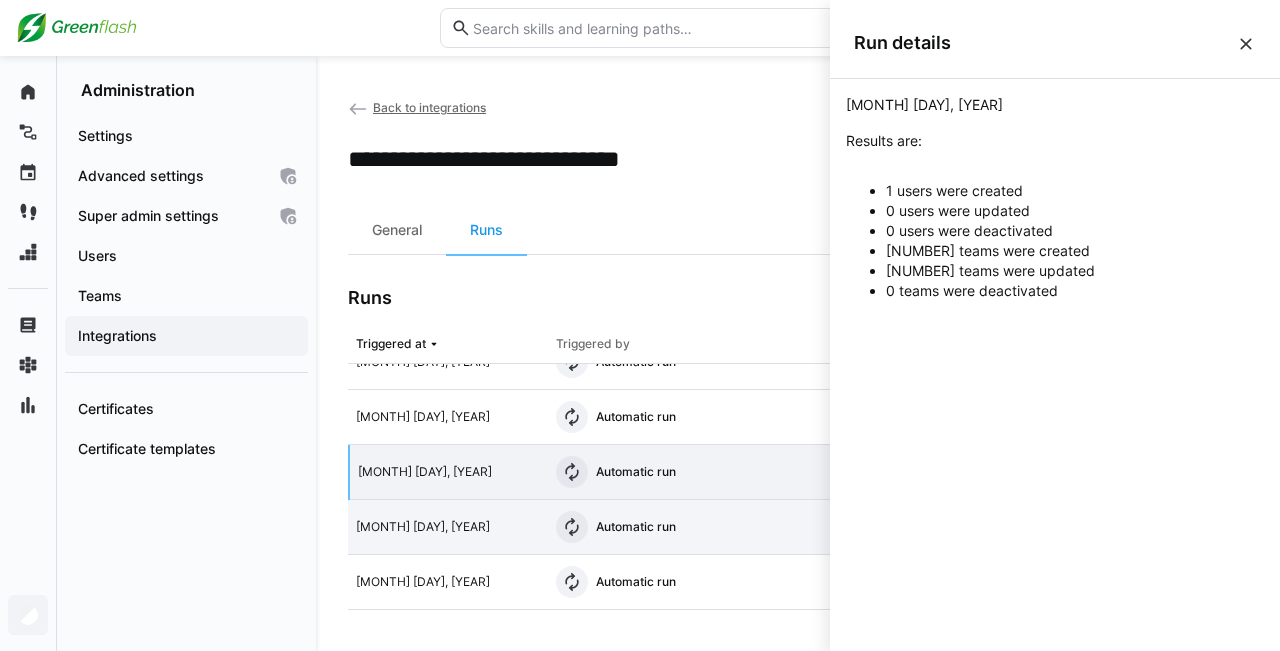 click on "[MONTH] [DAY], [YEAR]" 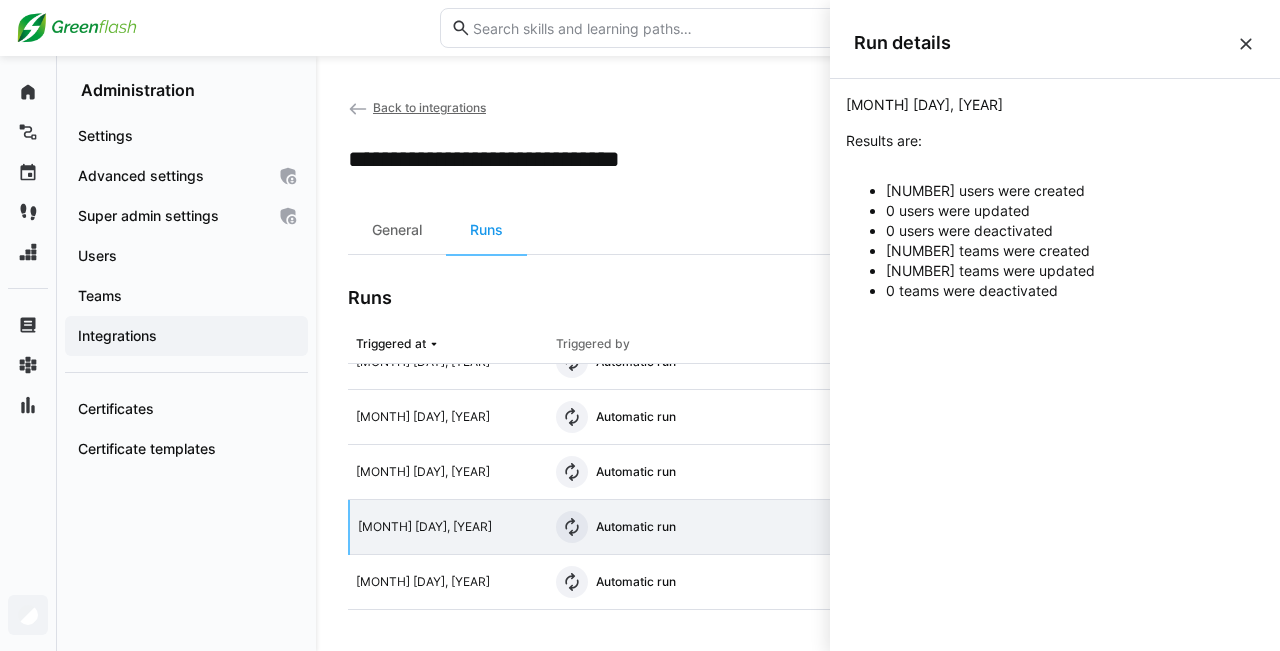 click at bounding box center [1246, 44] 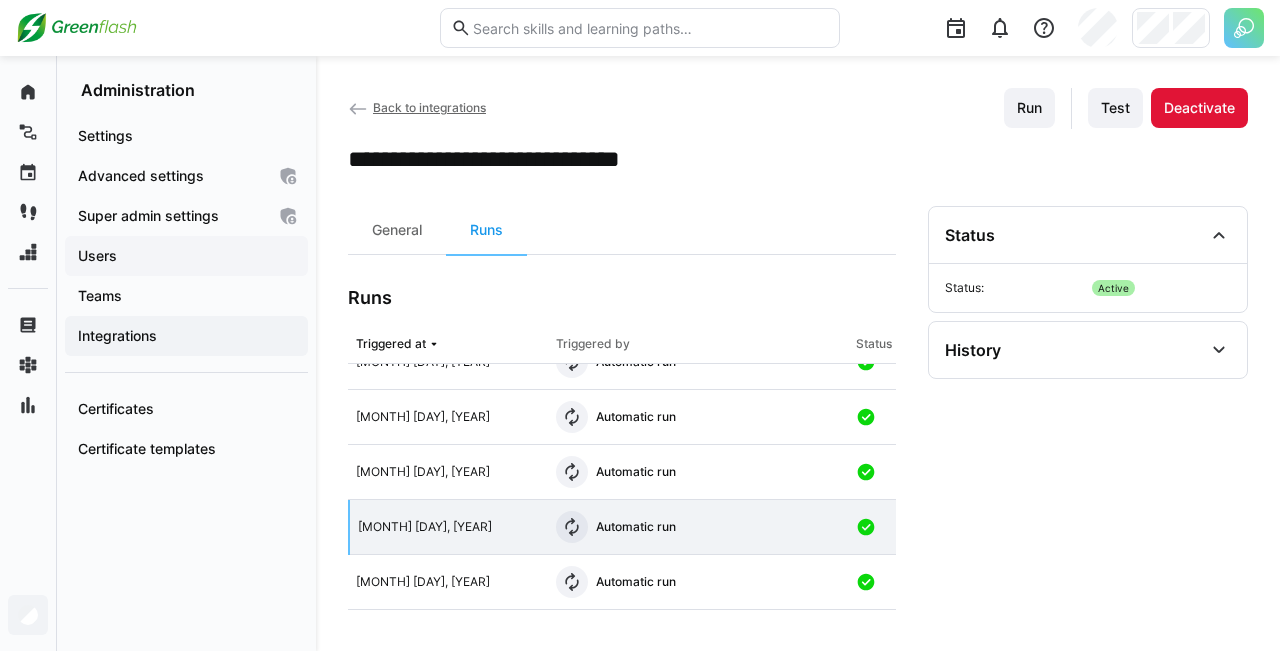 click on "Users" 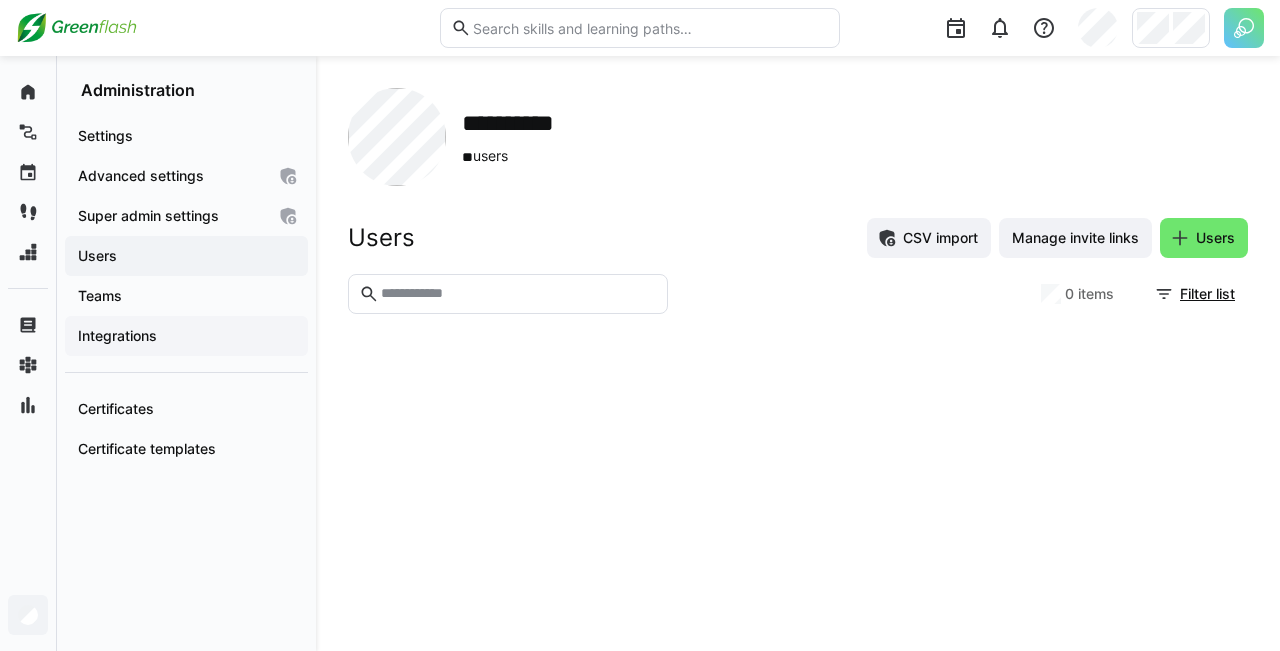 click on "Integrations" 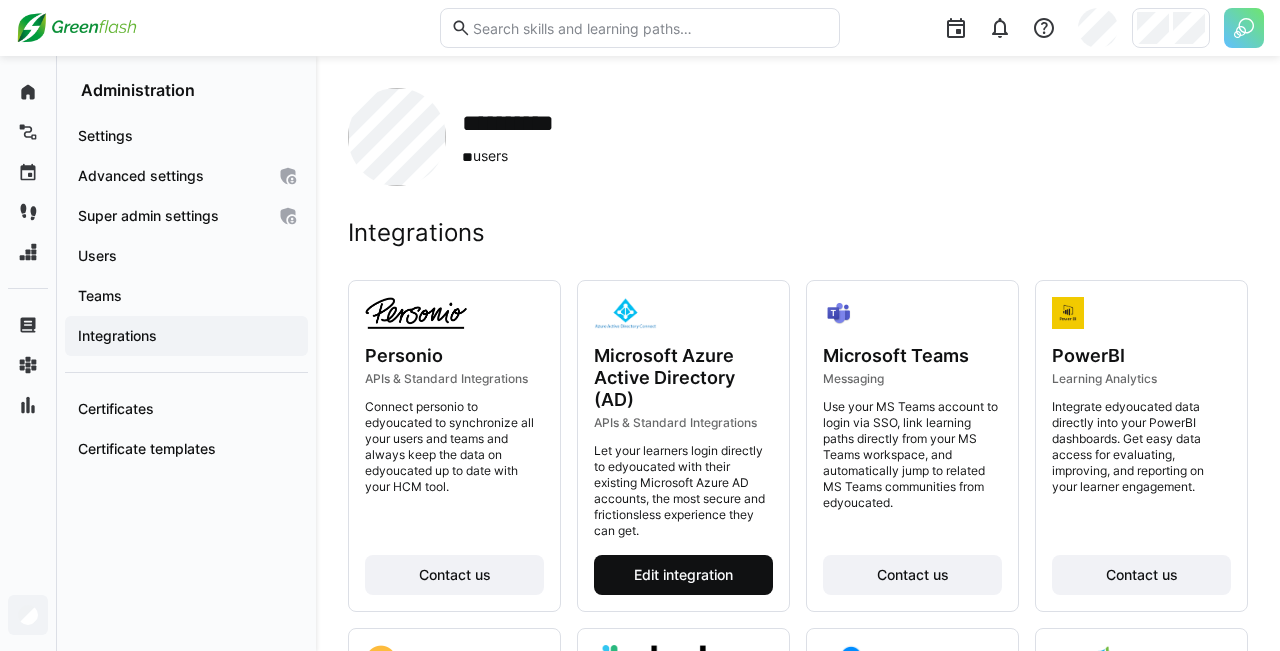 click on "Edit integration" 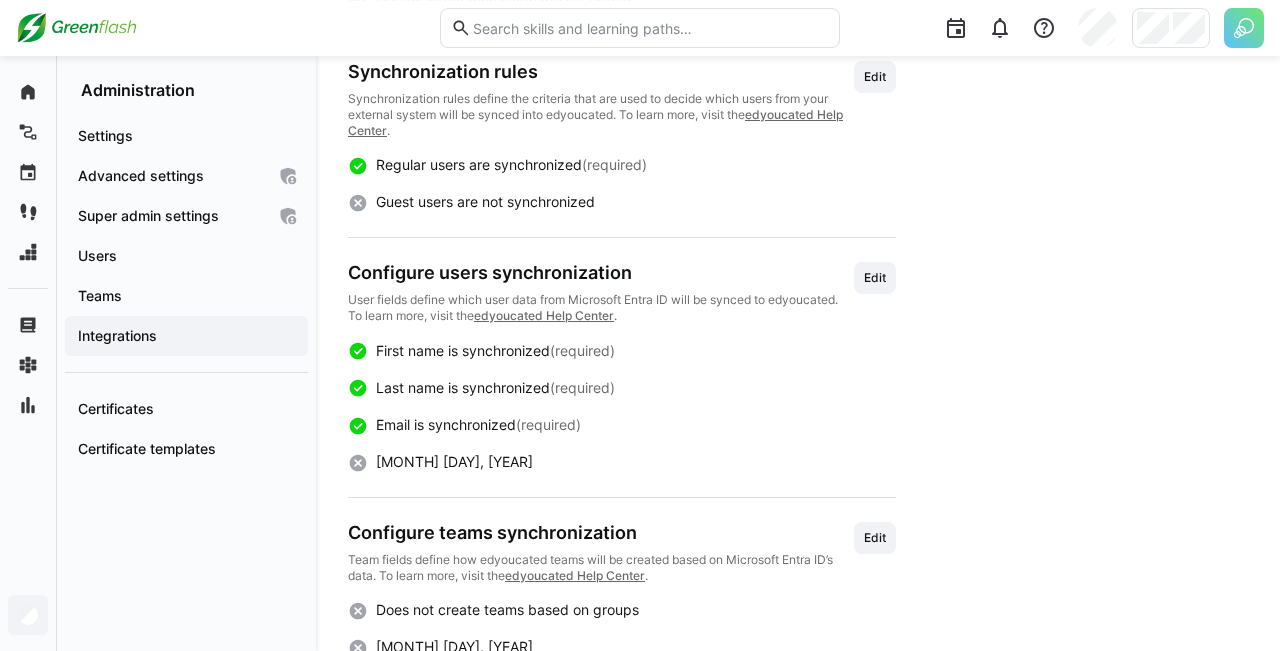 scroll, scrollTop: 714, scrollLeft: 0, axis: vertical 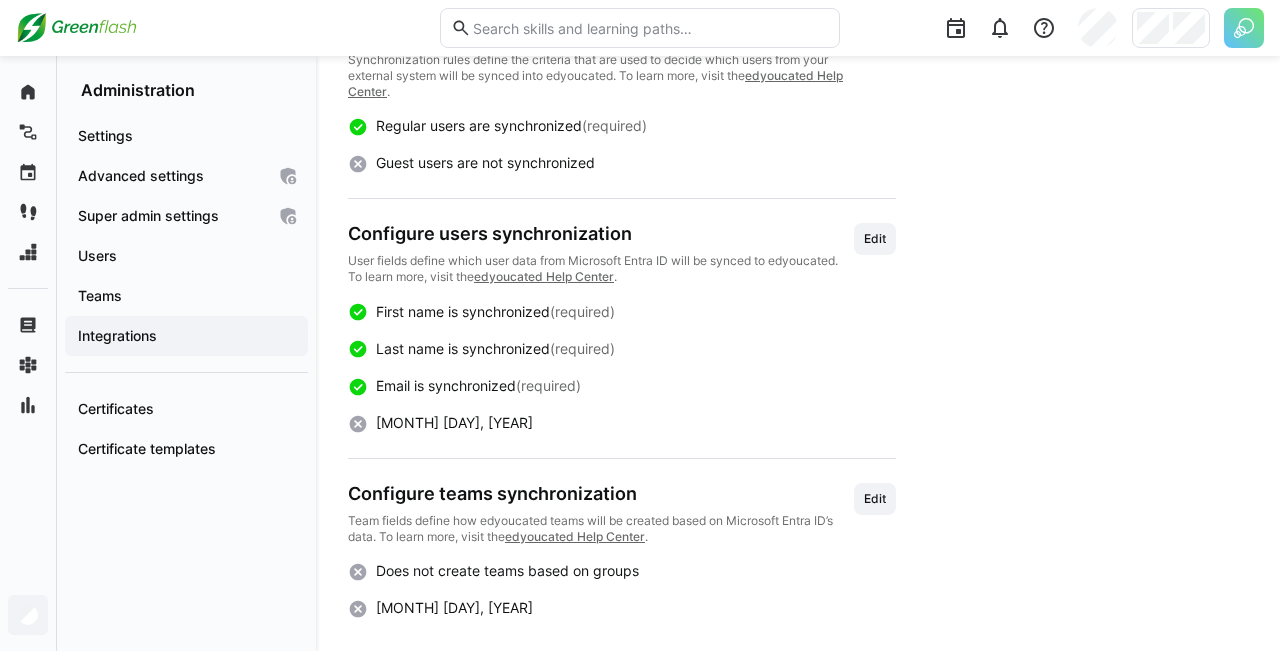 click on "Integrations" 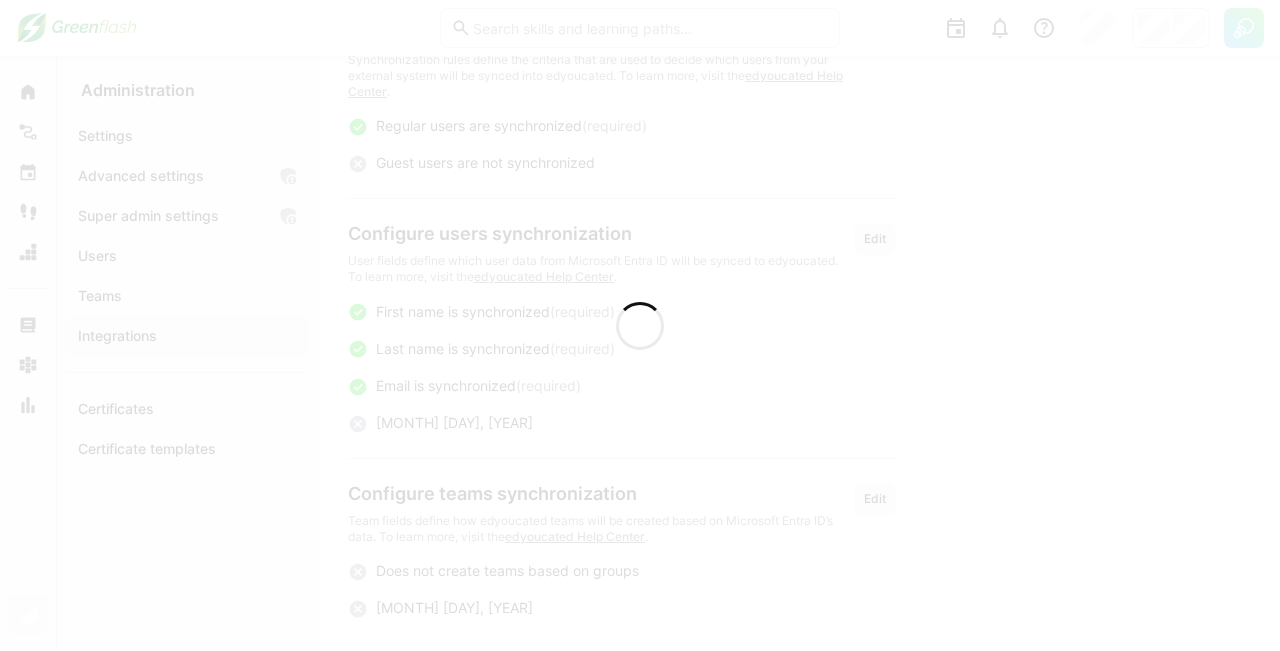 scroll, scrollTop: 0, scrollLeft: 0, axis: both 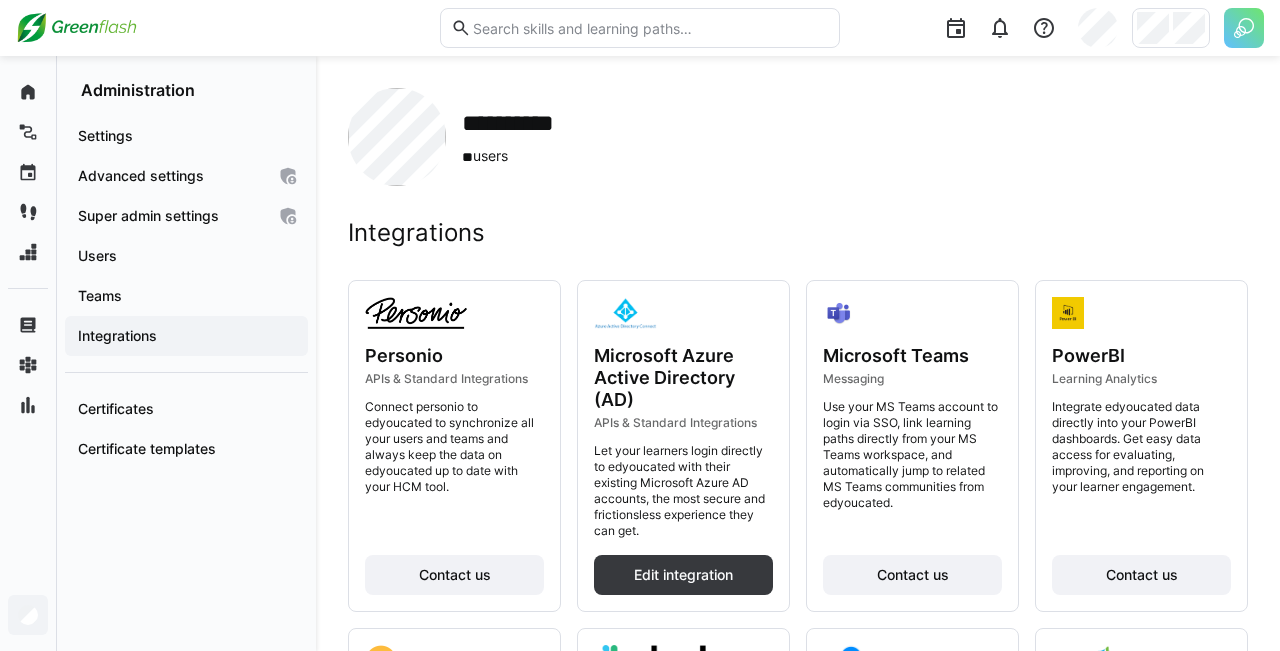click 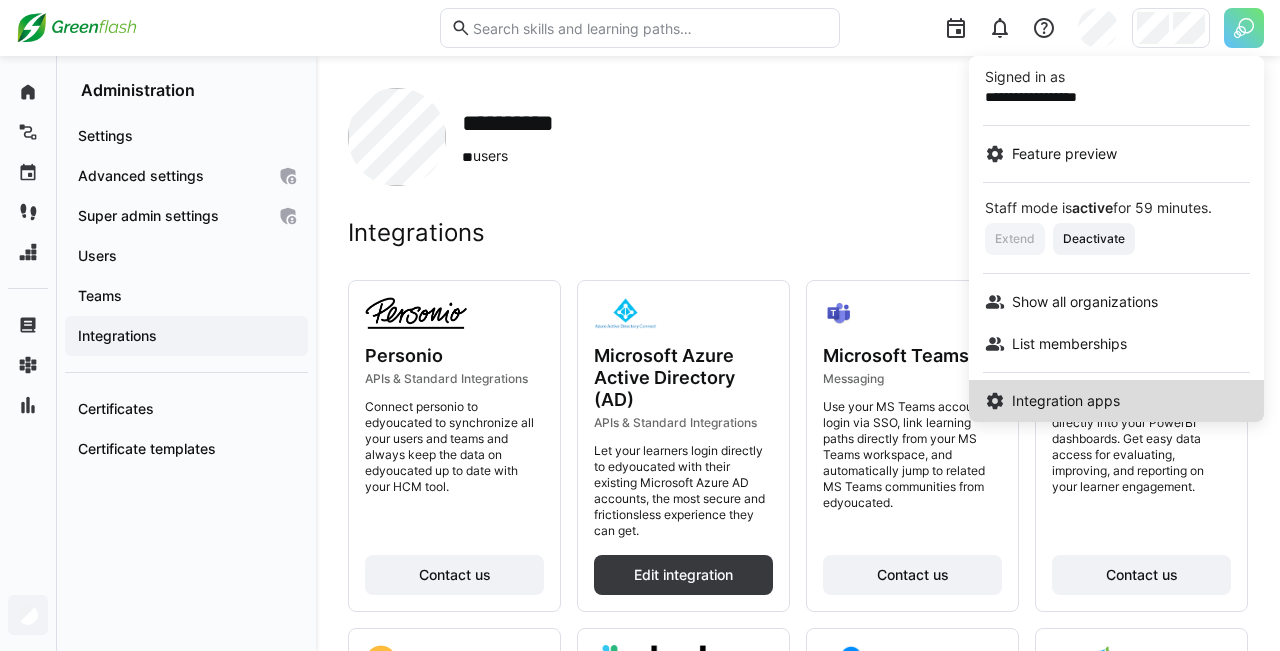 click on "Integration apps" at bounding box center [1066, 401] 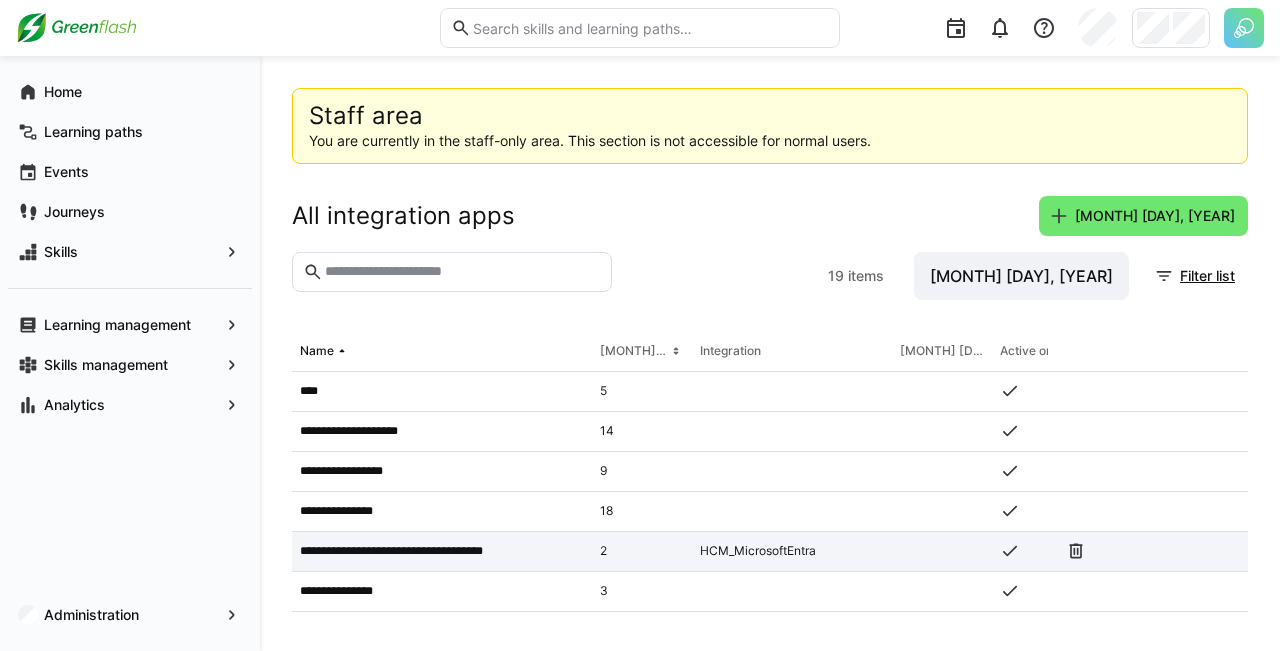 click on "**********" 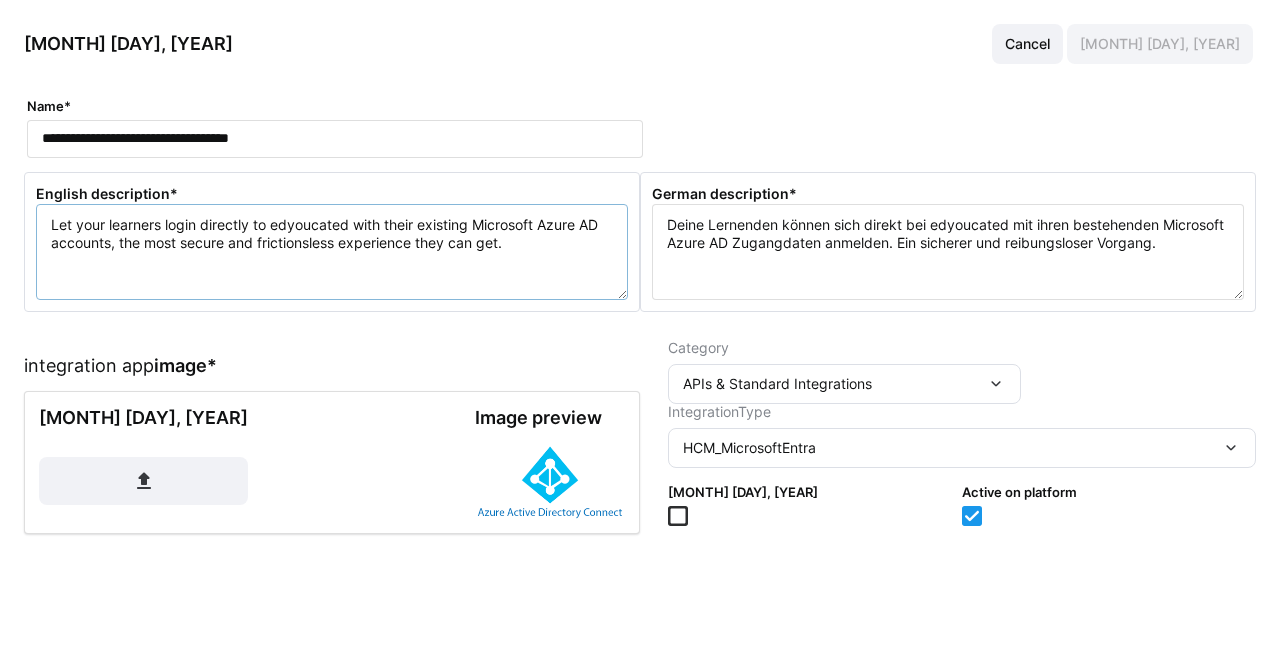 click on "Let your learners login directly to edyoucated with their existing Microsoft Azure AD accounts, the most secure and frictionsless experience they can get." 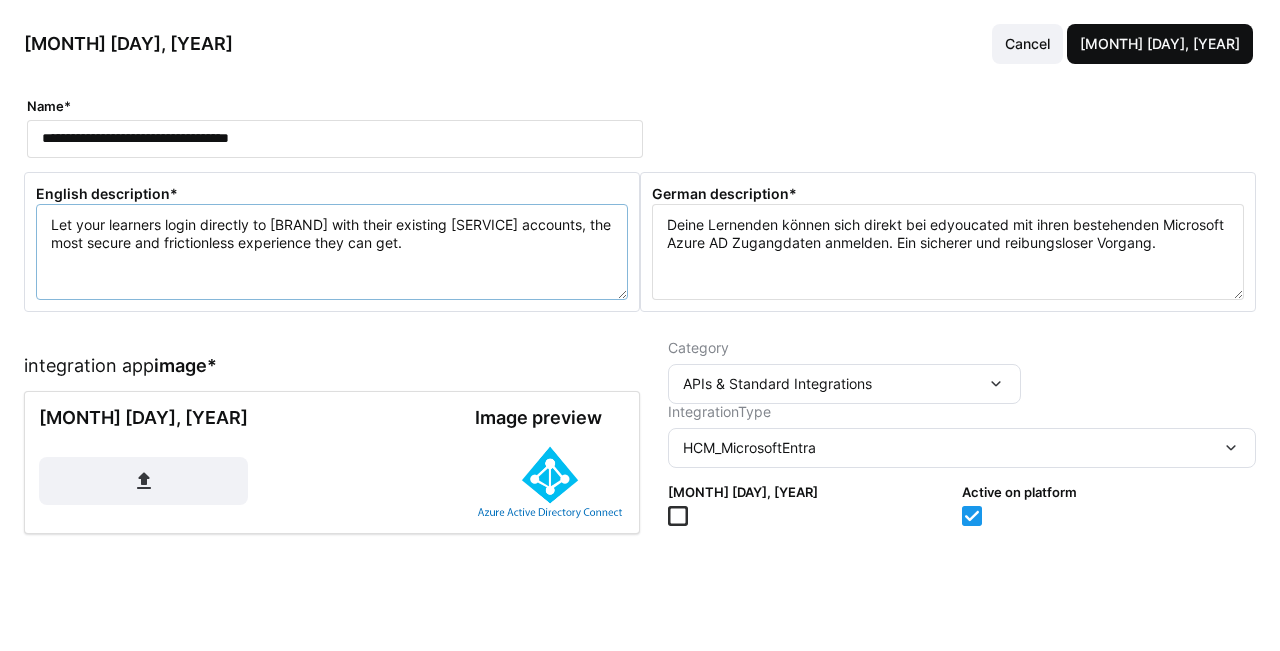 type on "Let your learners login directly to [BRAND] with their existing [SERVICE] accounts, the most secure and frictionless experience they can get." 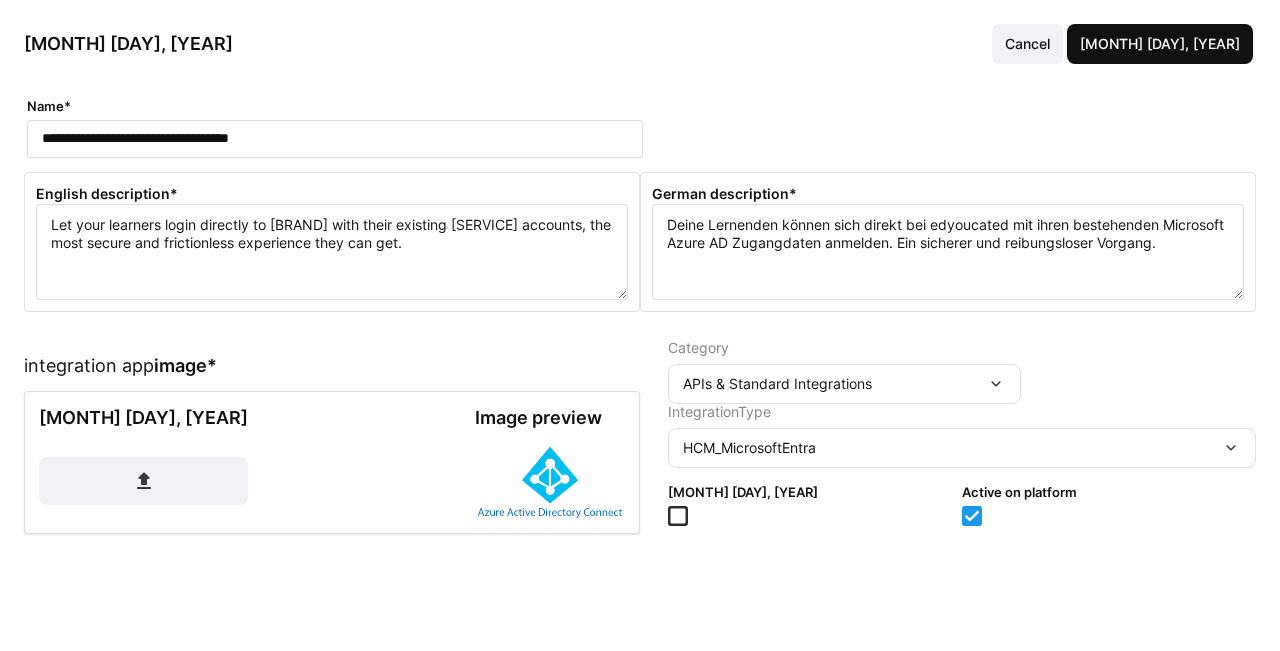 click on "[MONTH] [DAY], [YEAR]" 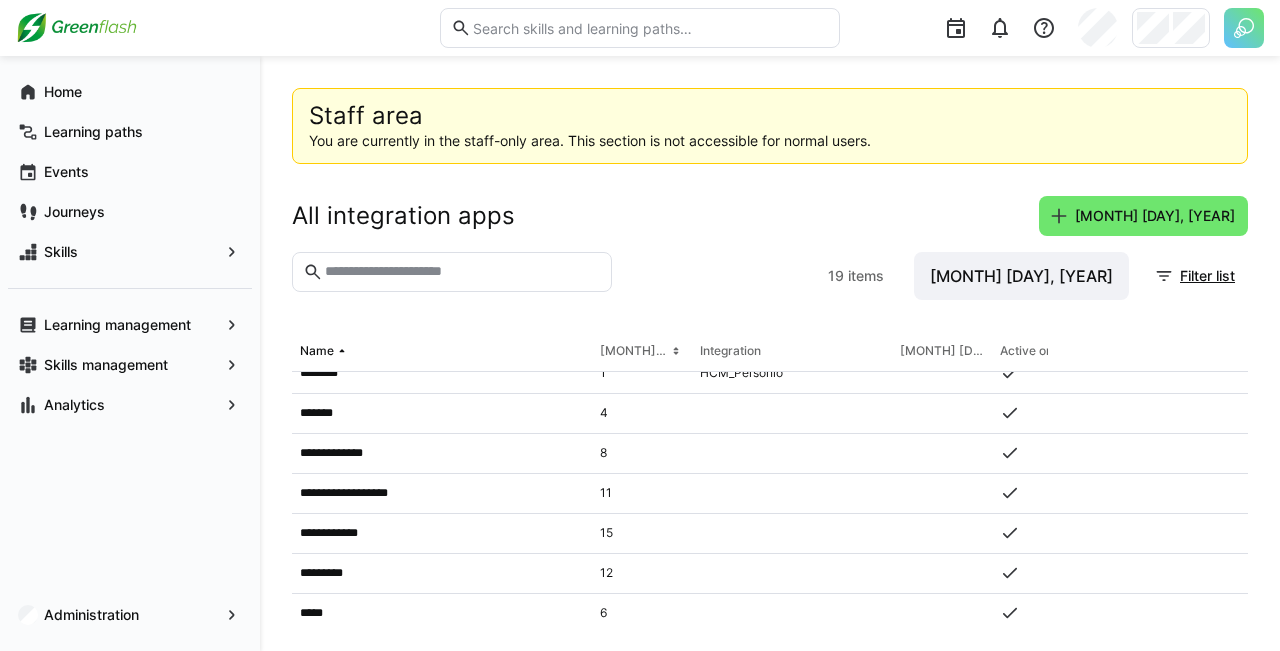 scroll, scrollTop: 408, scrollLeft: 0, axis: vertical 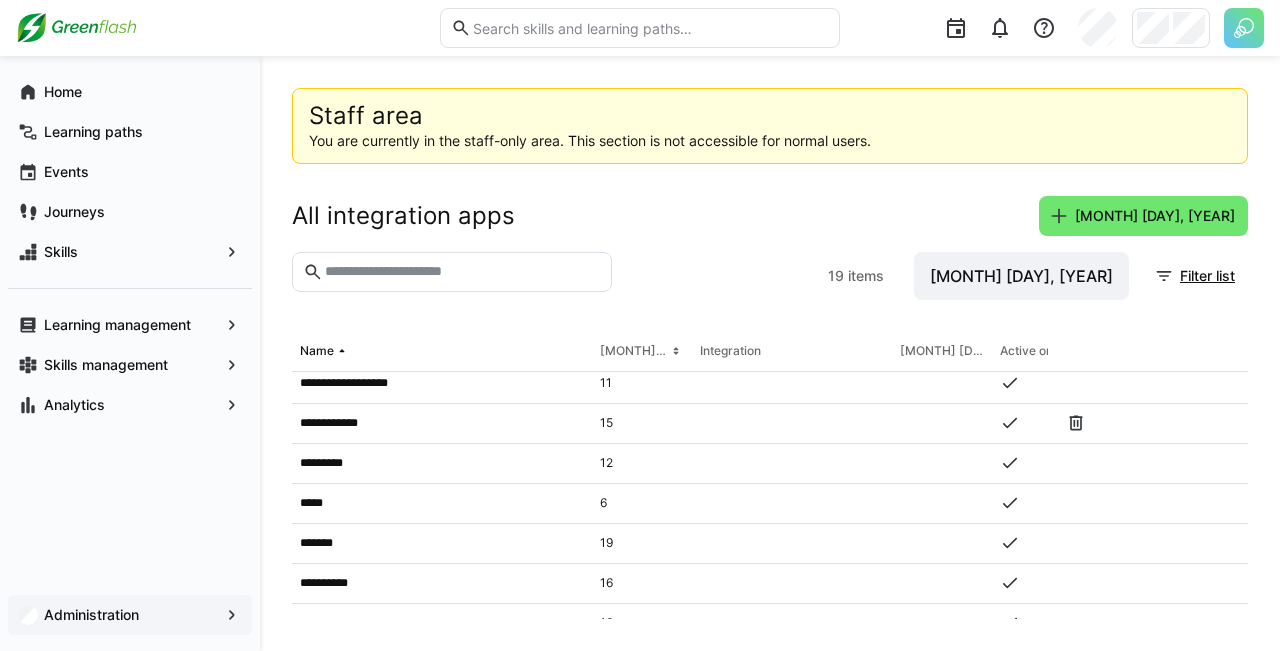 click on "Administration" 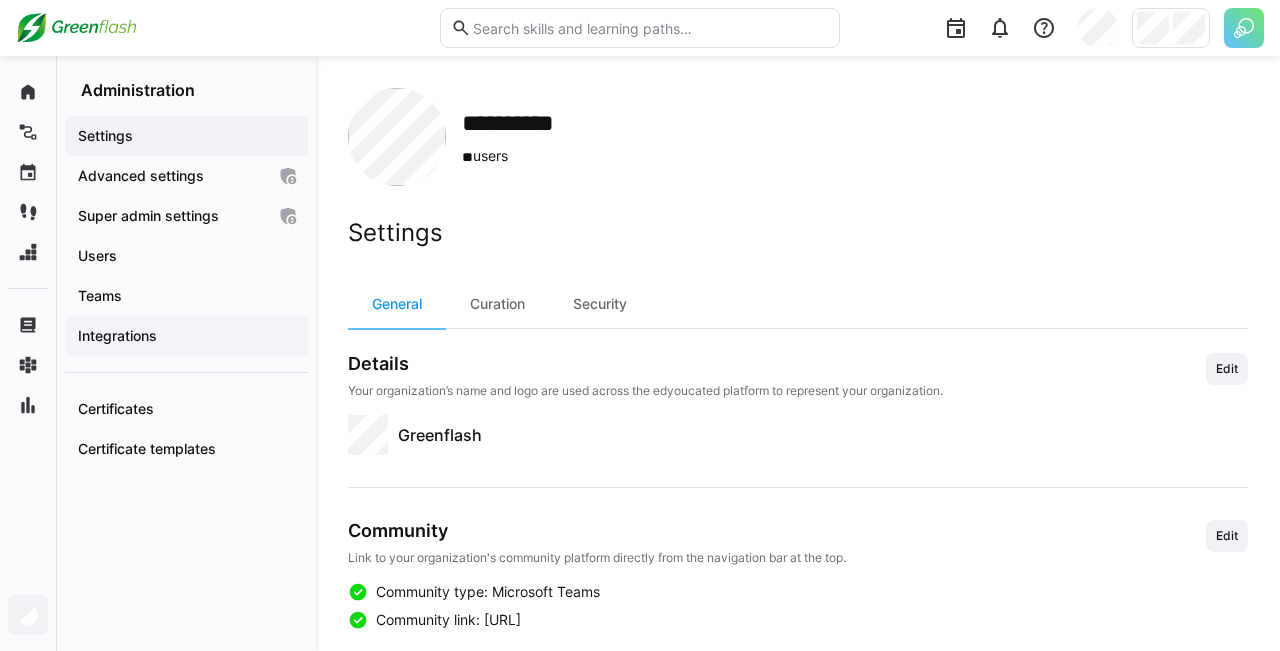 click on "Integrations" 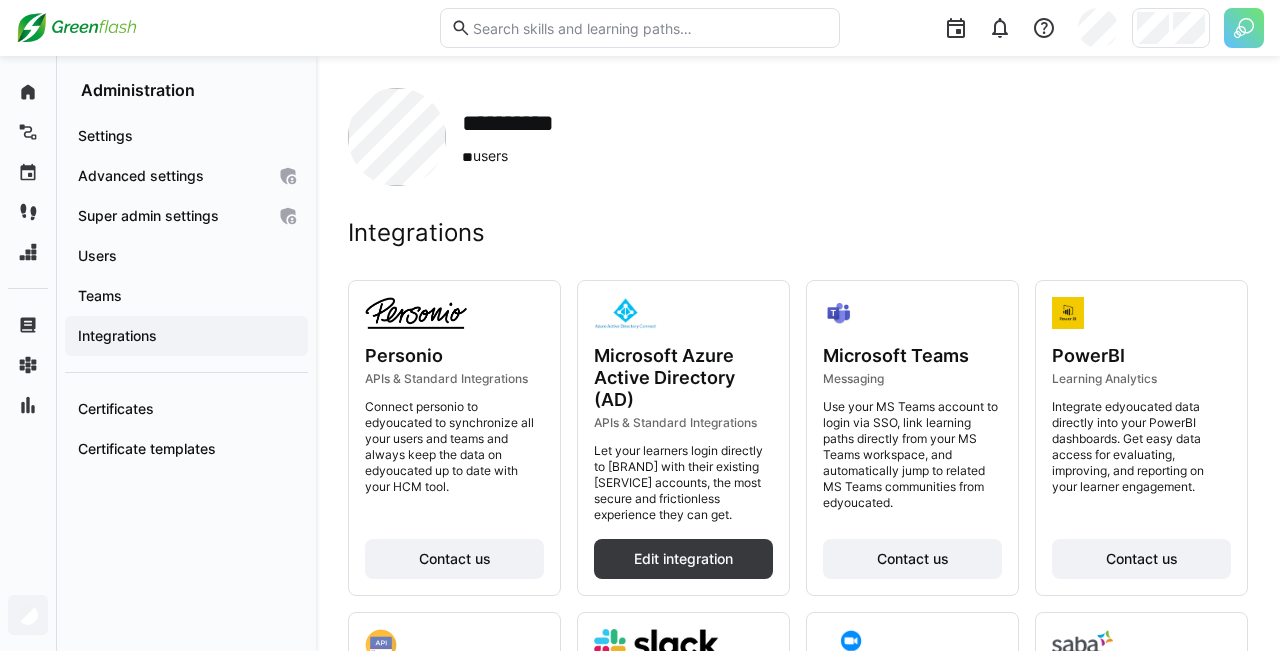 click 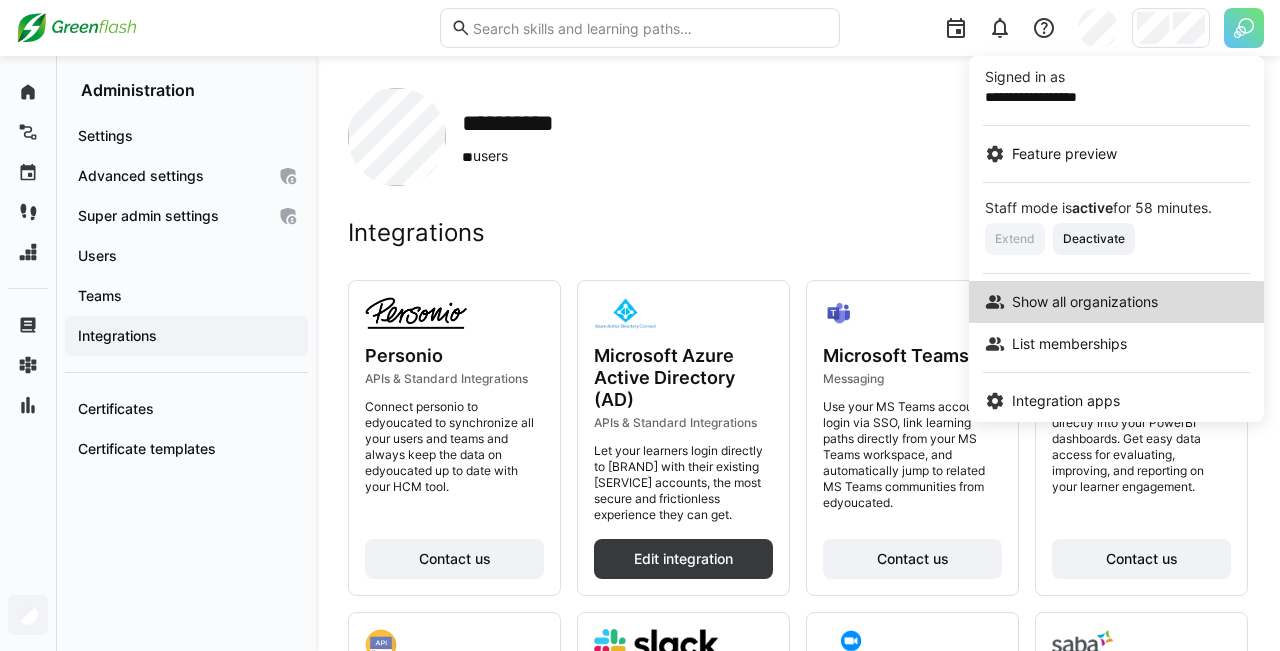 click on "Show all organizations" at bounding box center [1085, 302] 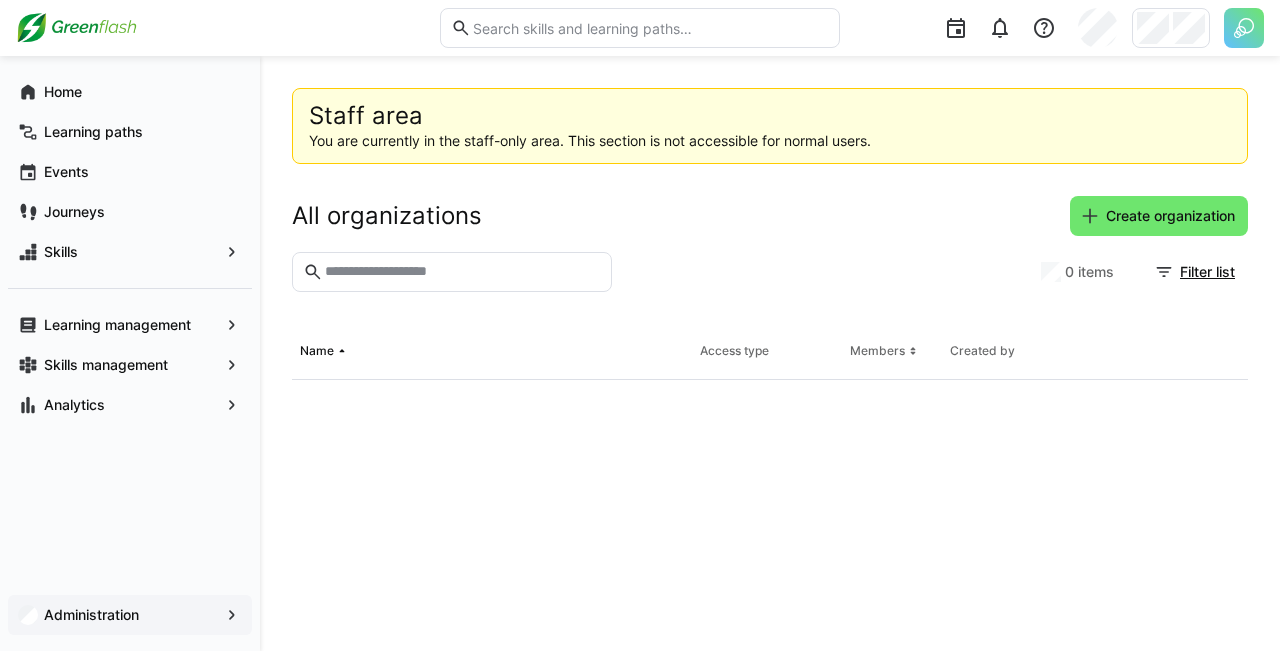 scroll, scrollTop: 0, scrollLeft: 0, axis: both 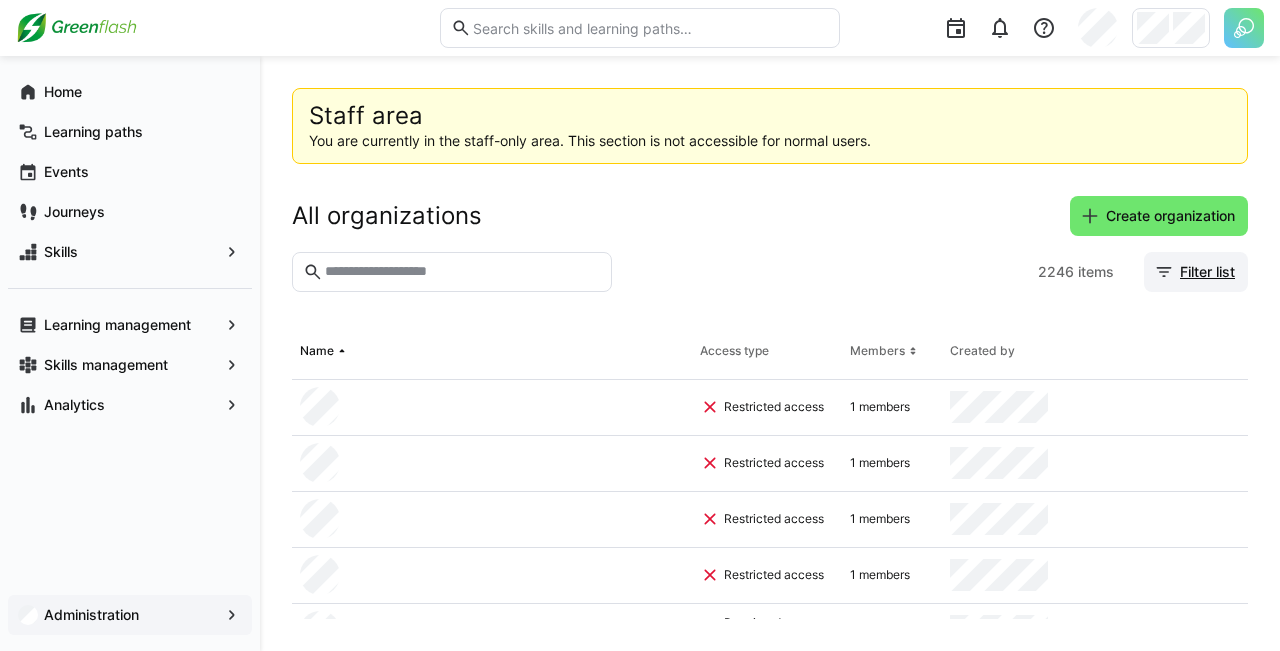 click on "Filter list" 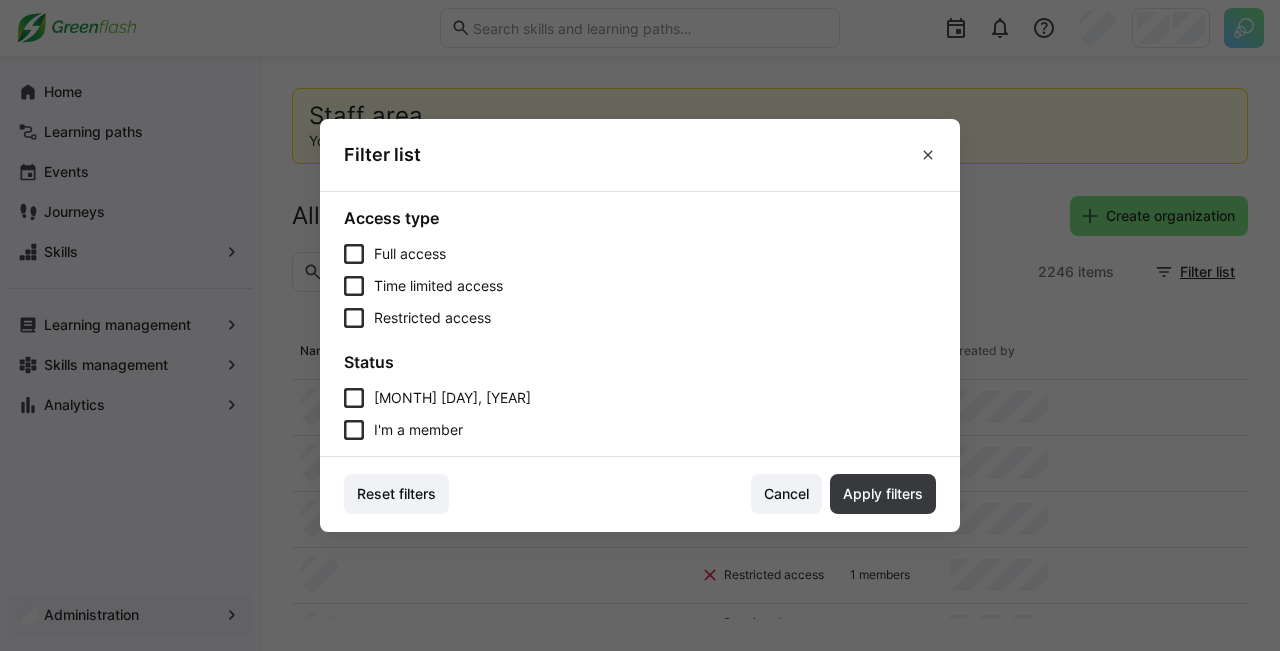 click on "I'm a member" 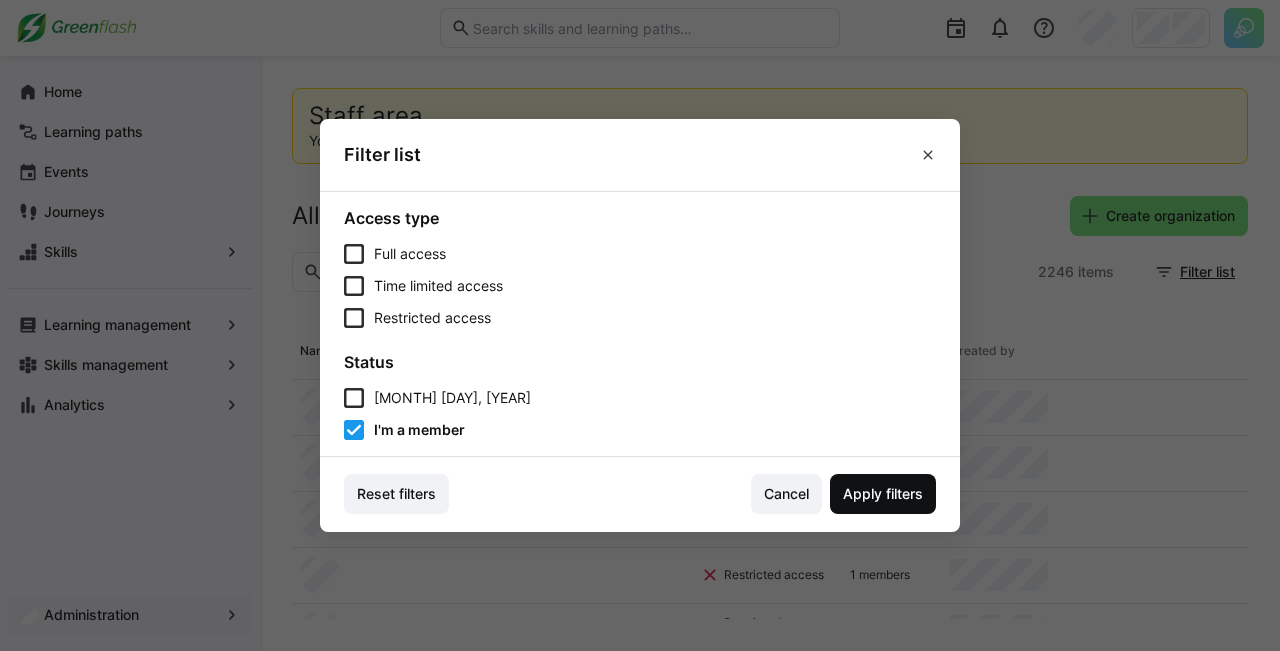 click on "Apply filters" 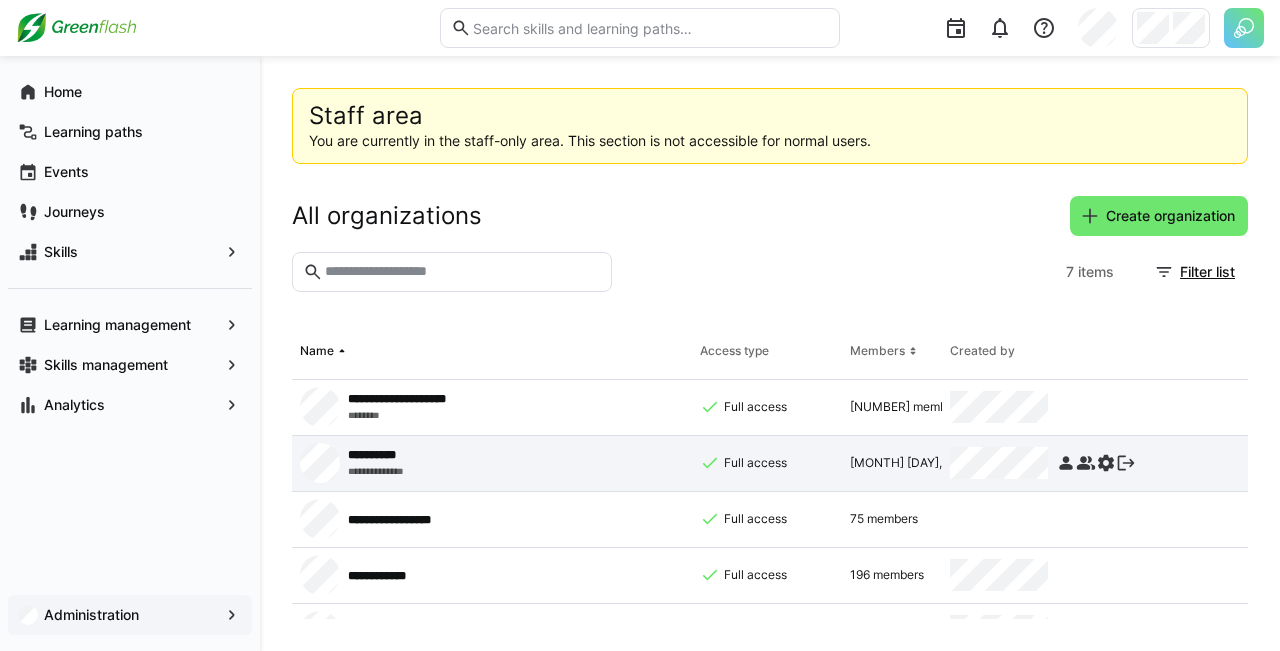 scroll, scrollTop: 152, scrollLeft: 0, axis: vertical 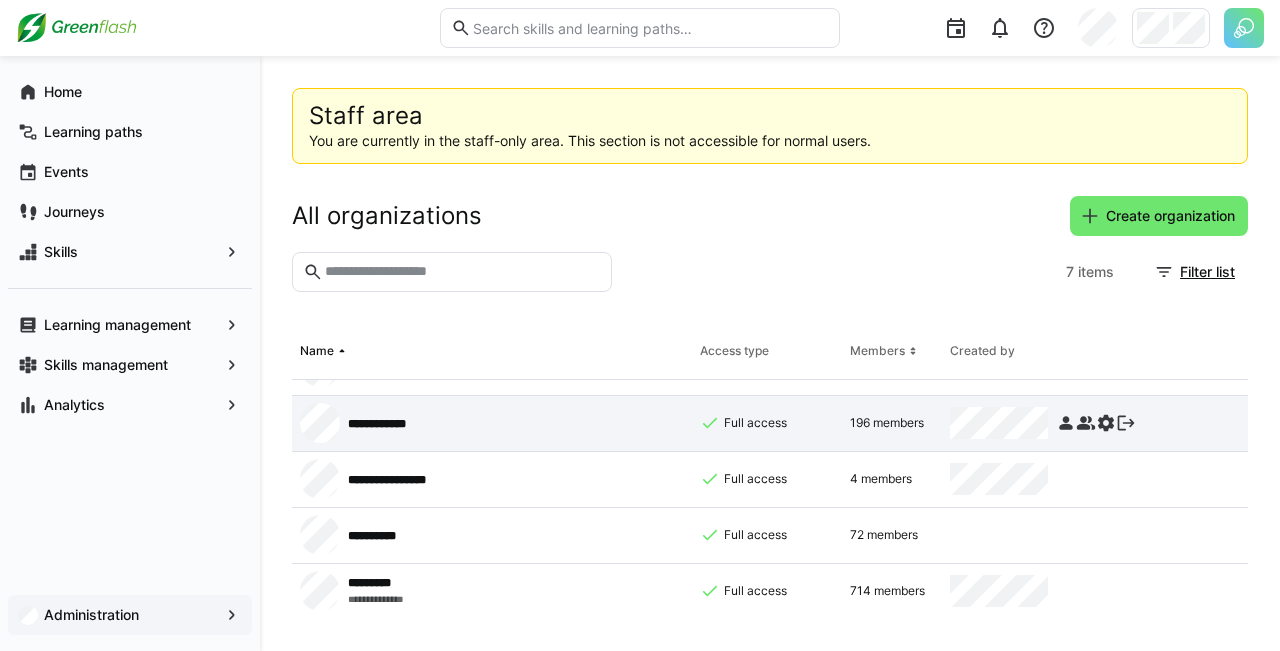 click 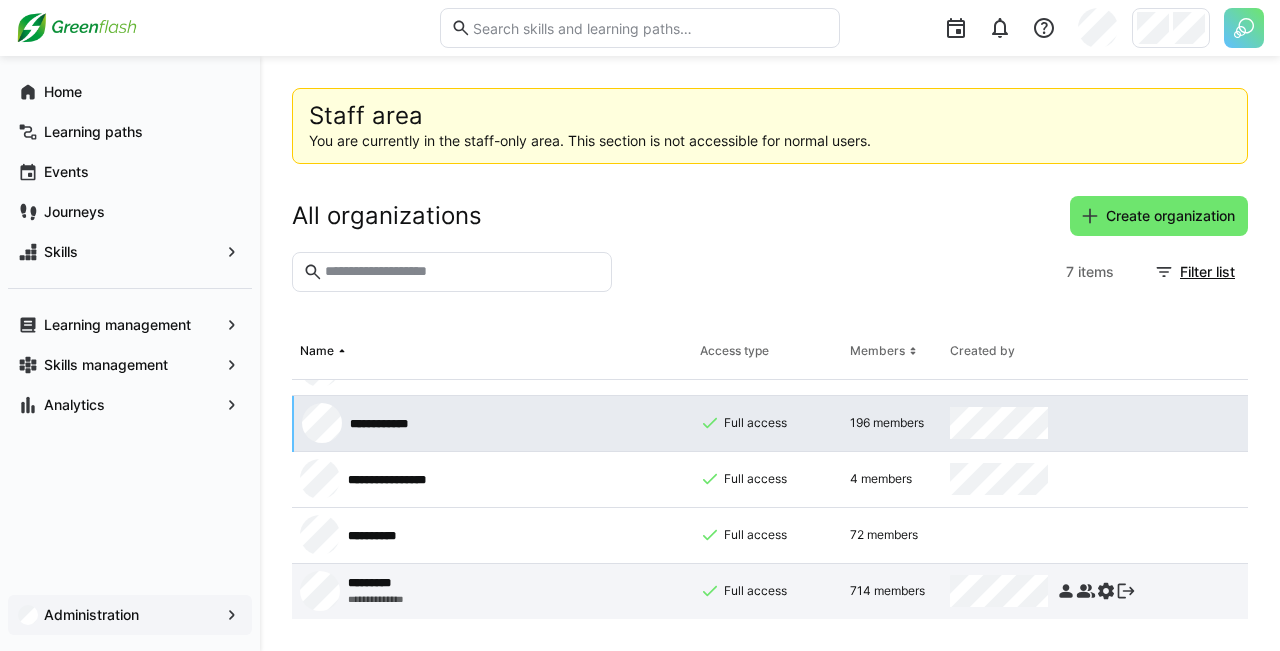 click 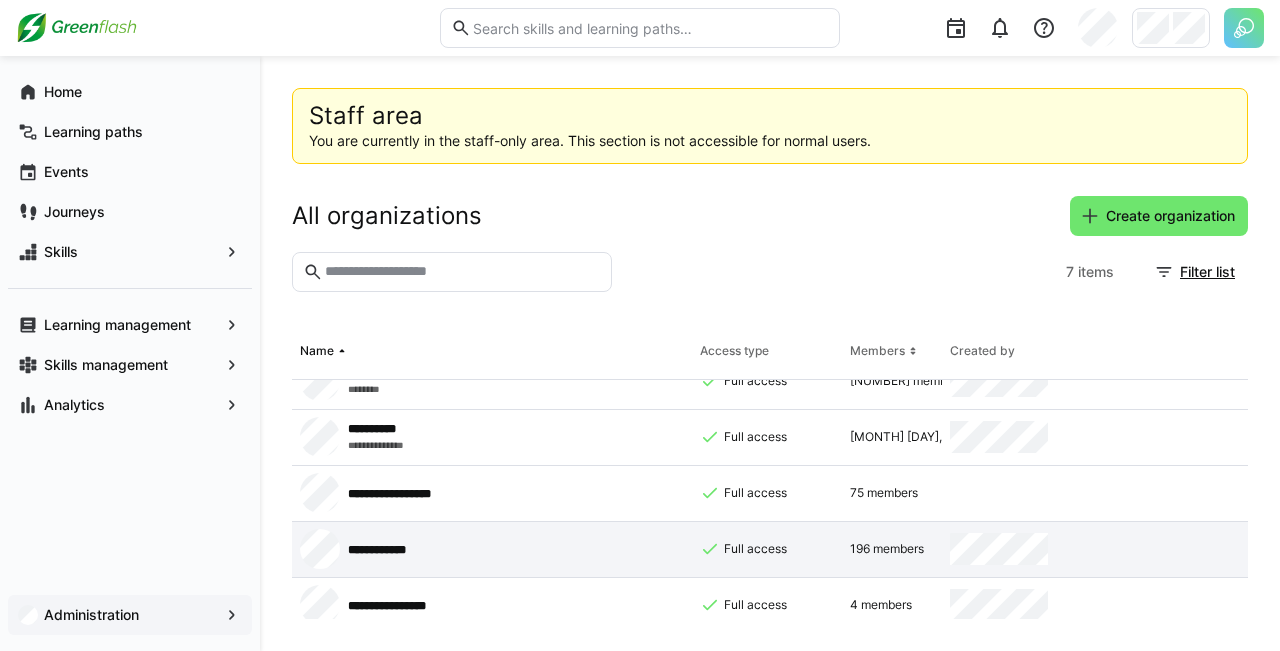 scroll, scrollTop: 0, scrollLeft: 0, axis: both 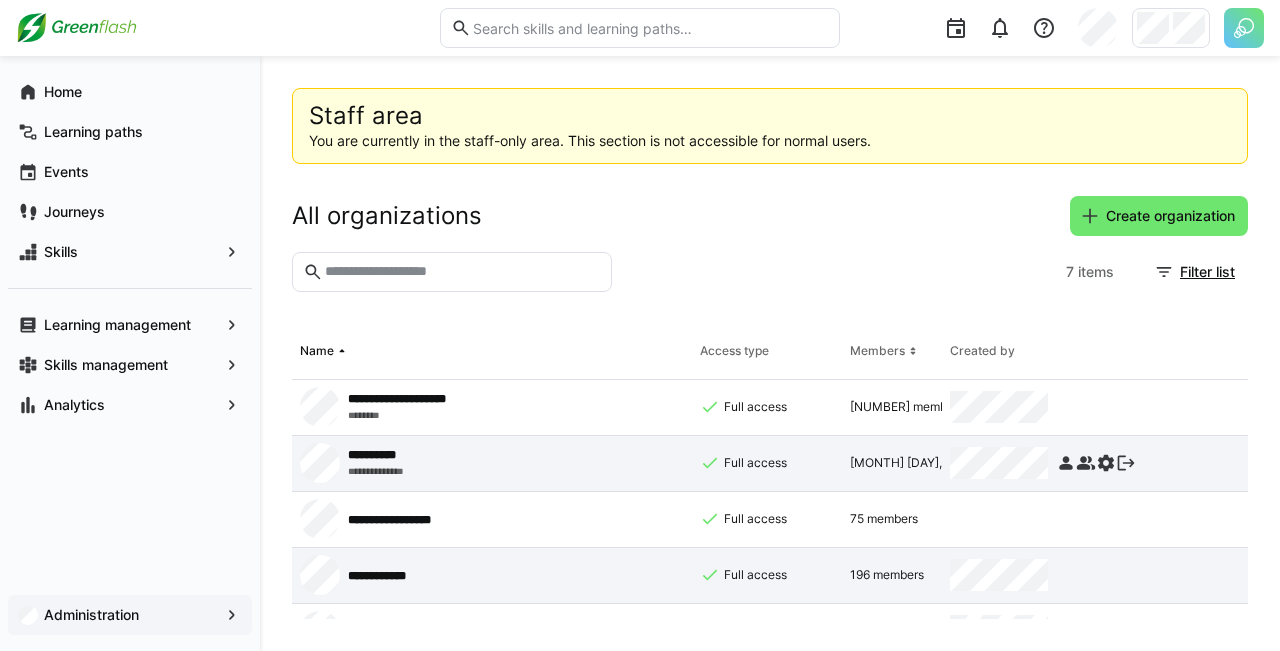 click 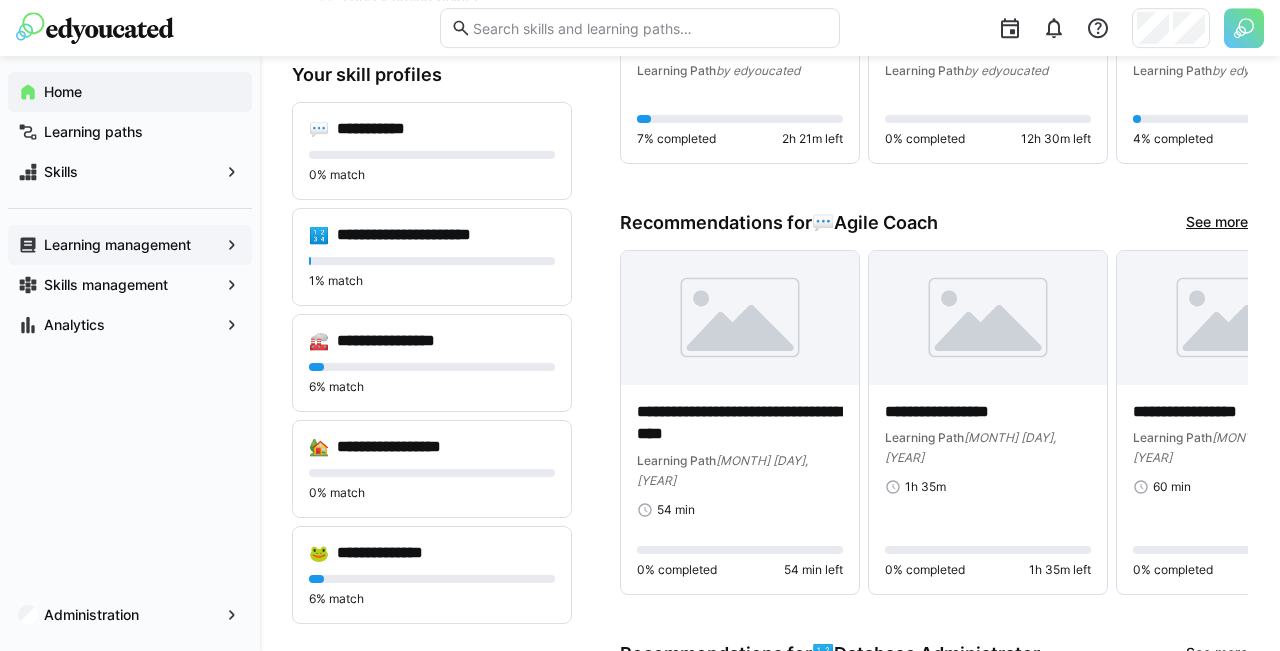scroll, scrollTop: 0, scrollLeft: 0, axis: both 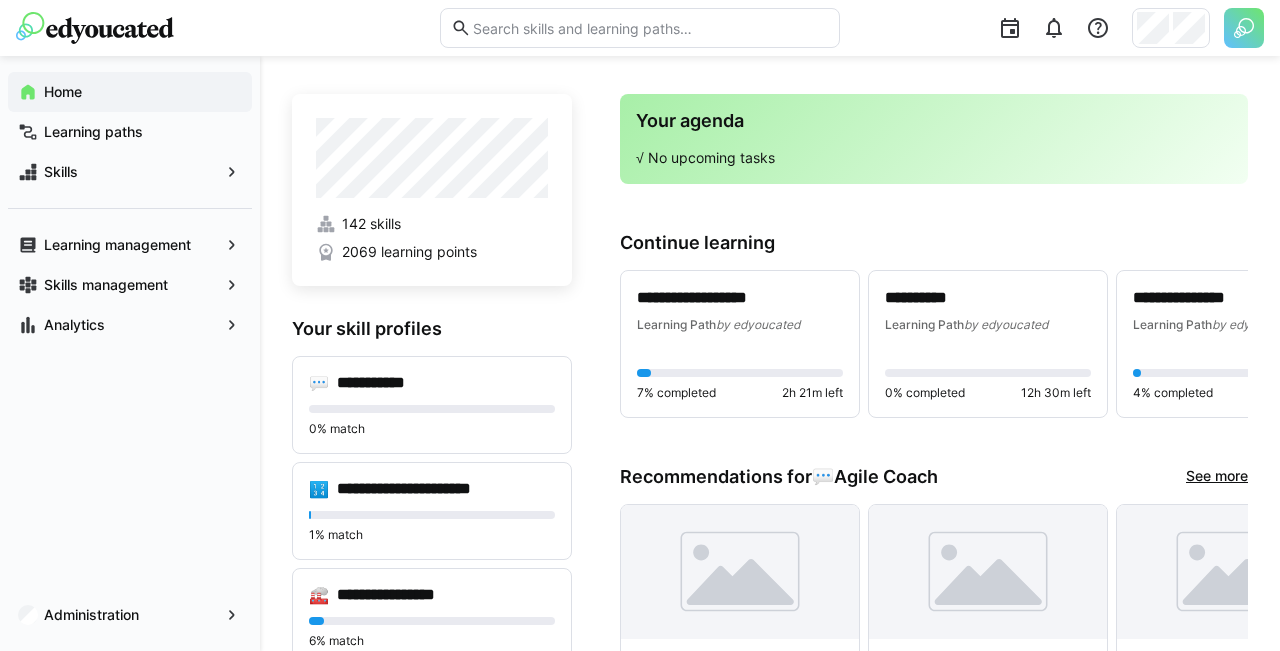 click 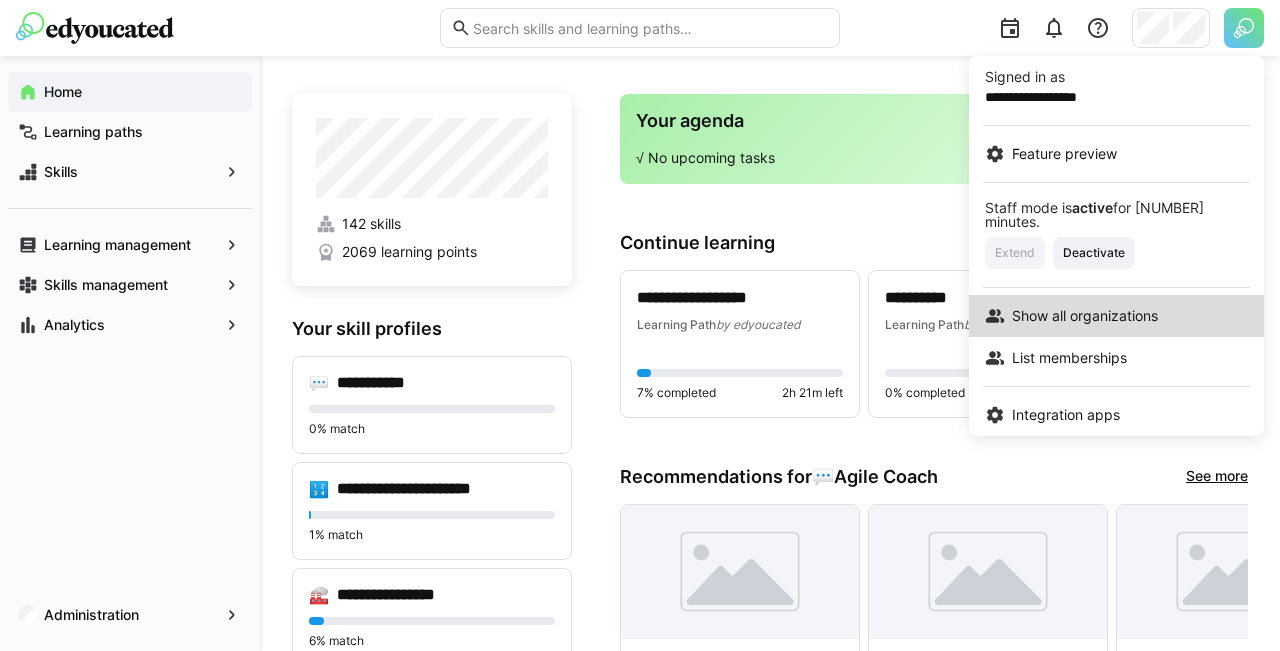 click on "Show all organizations" at bounding box center [1085, 316] 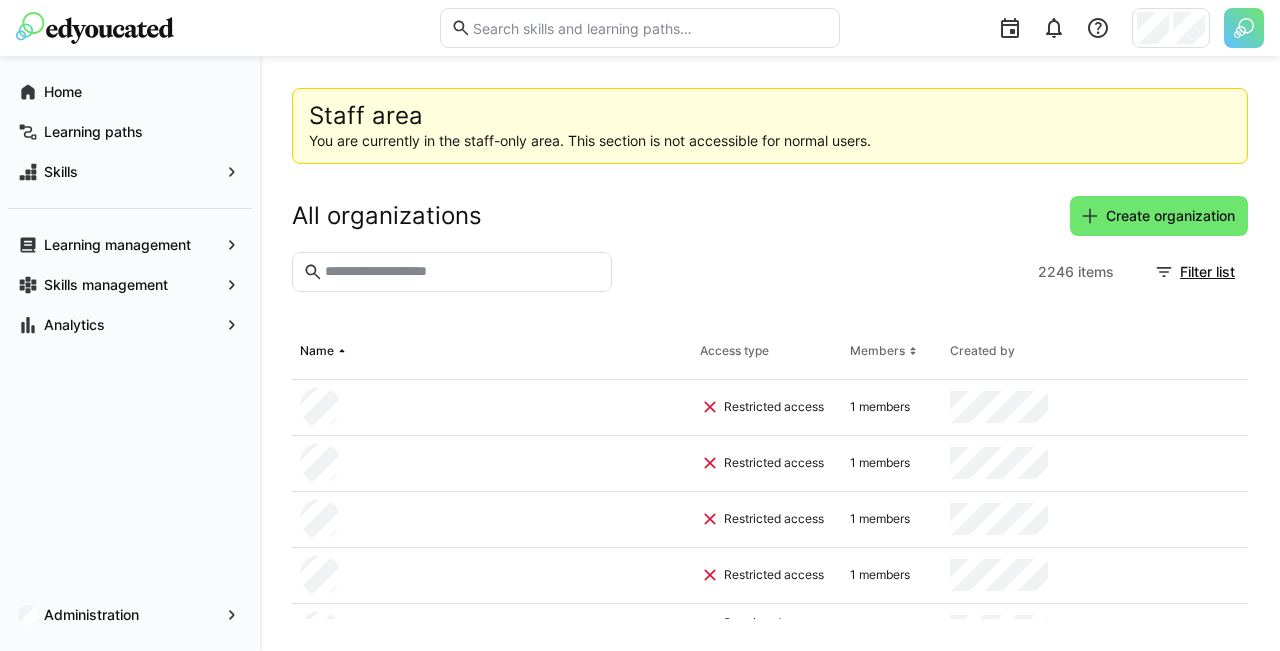 click 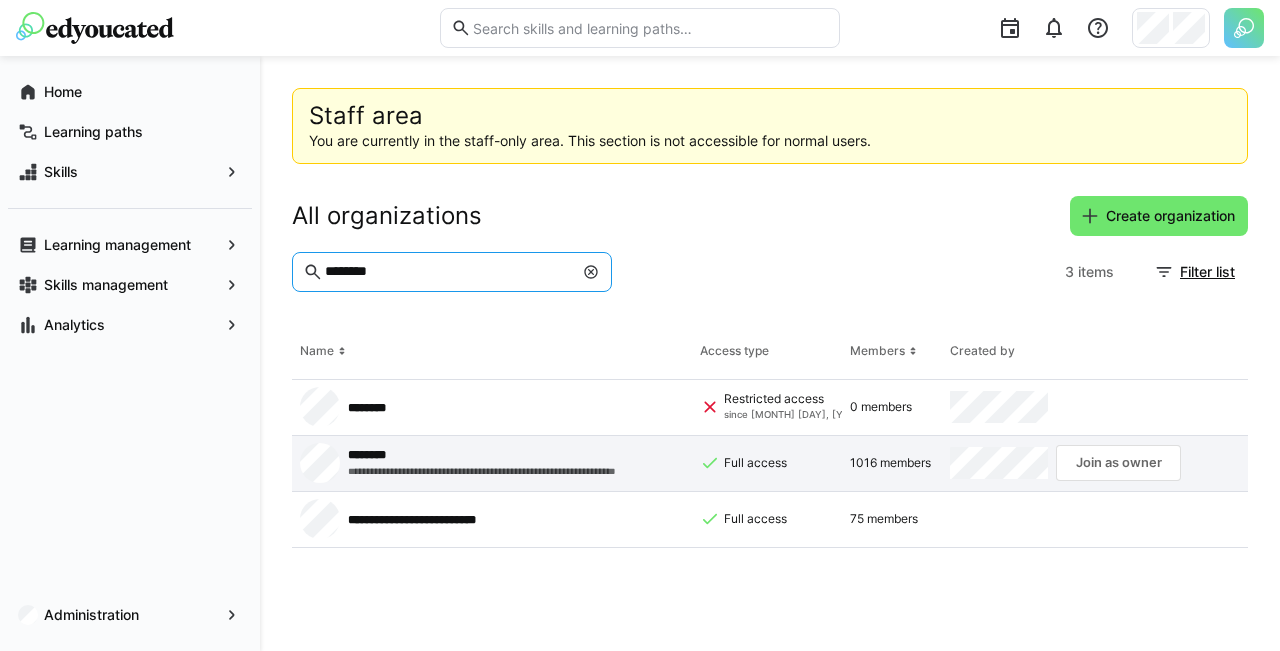 type on "********" 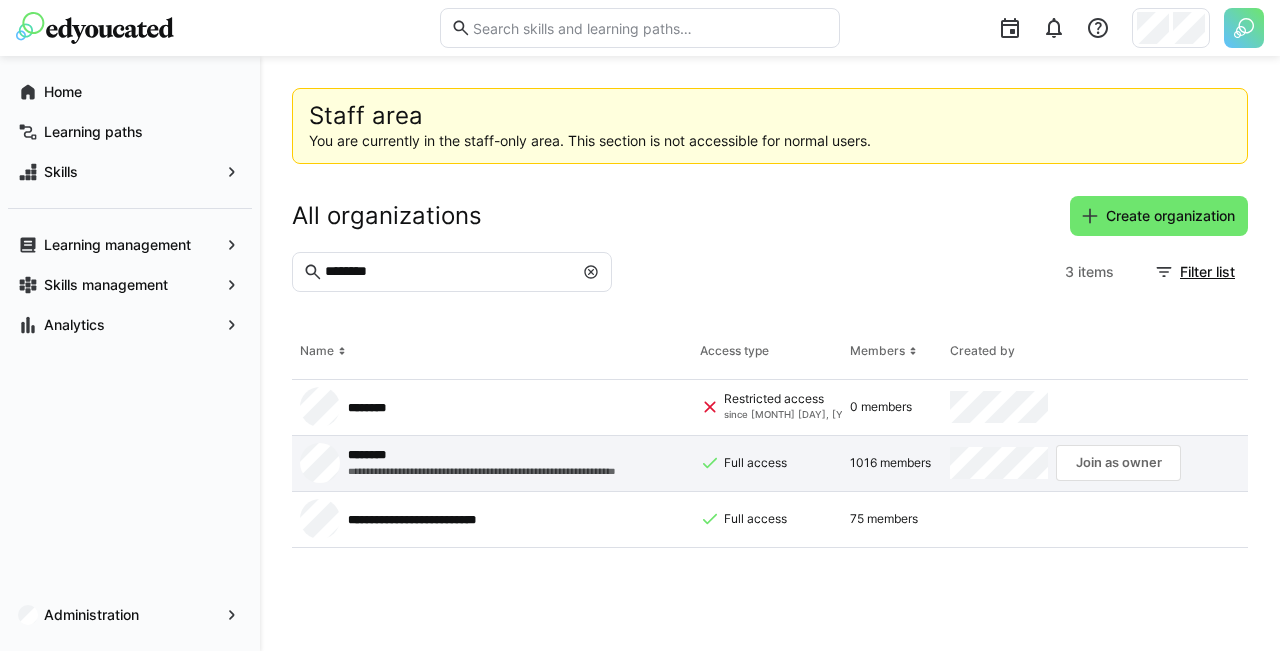 click on "Join as owner" 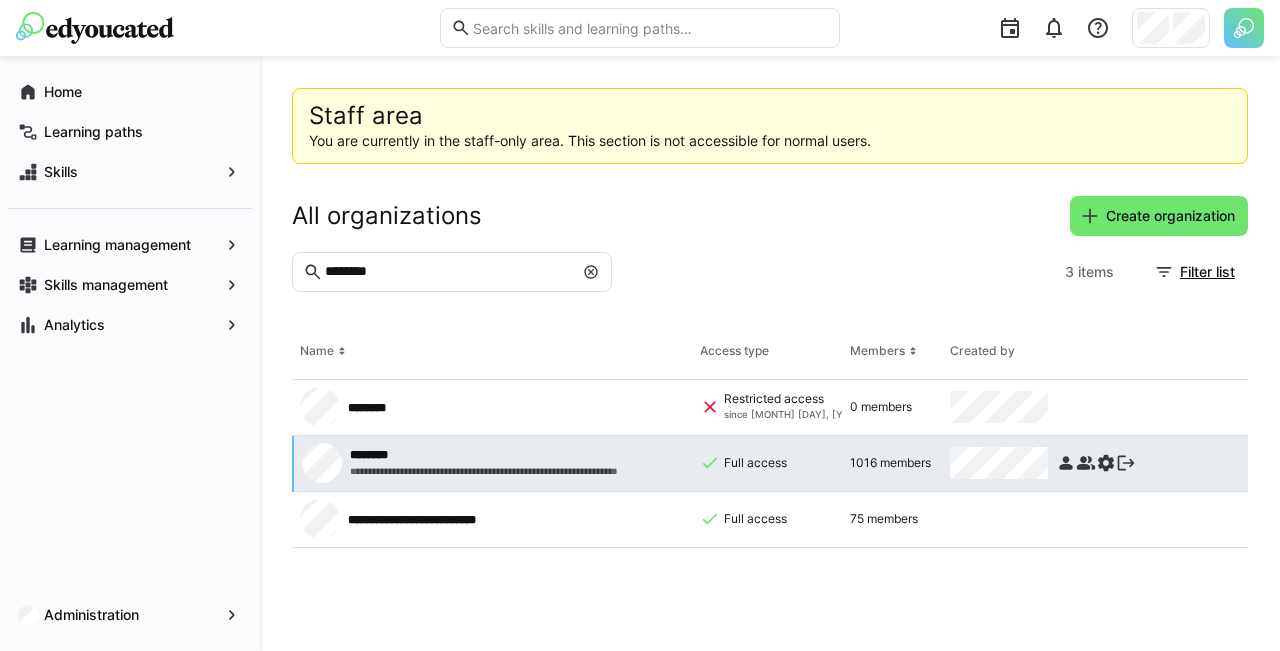 click 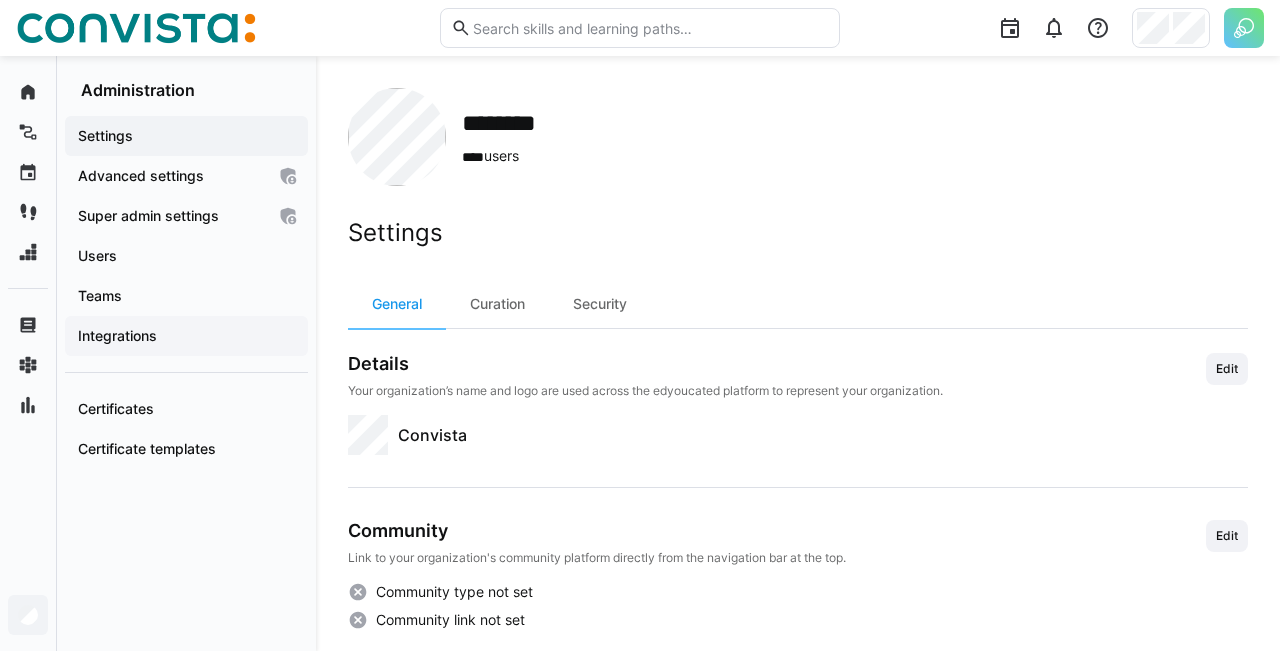 click on "Integrations" 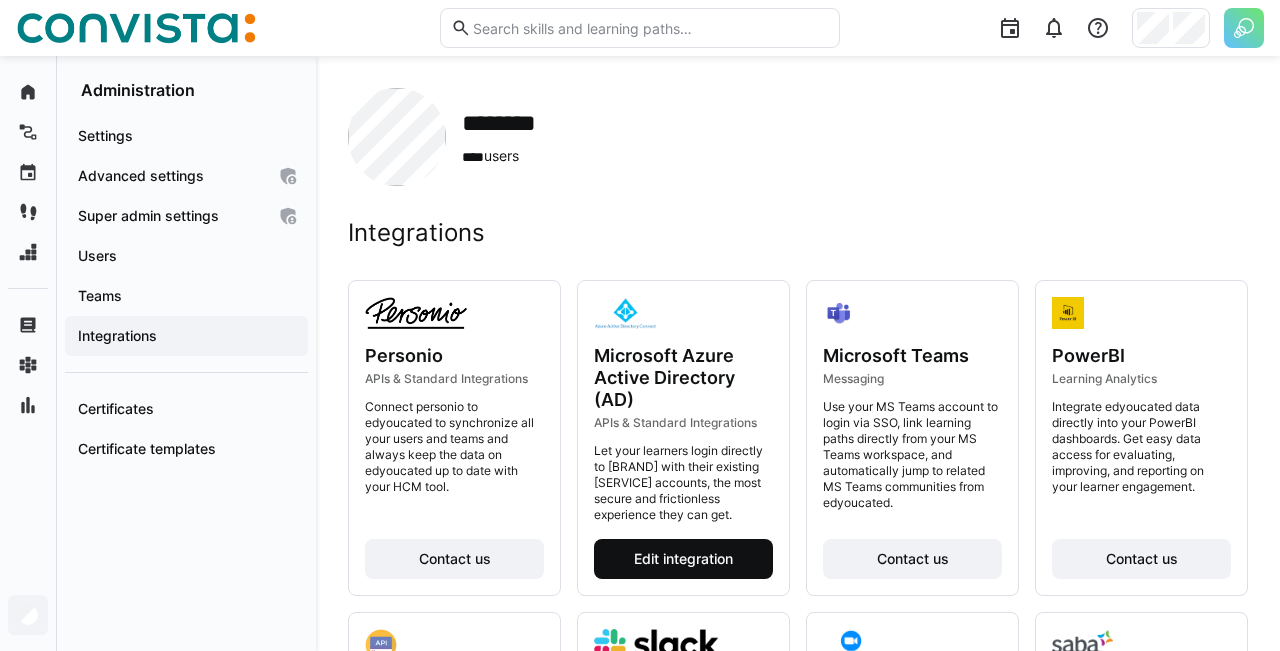 click on "Edit integration" 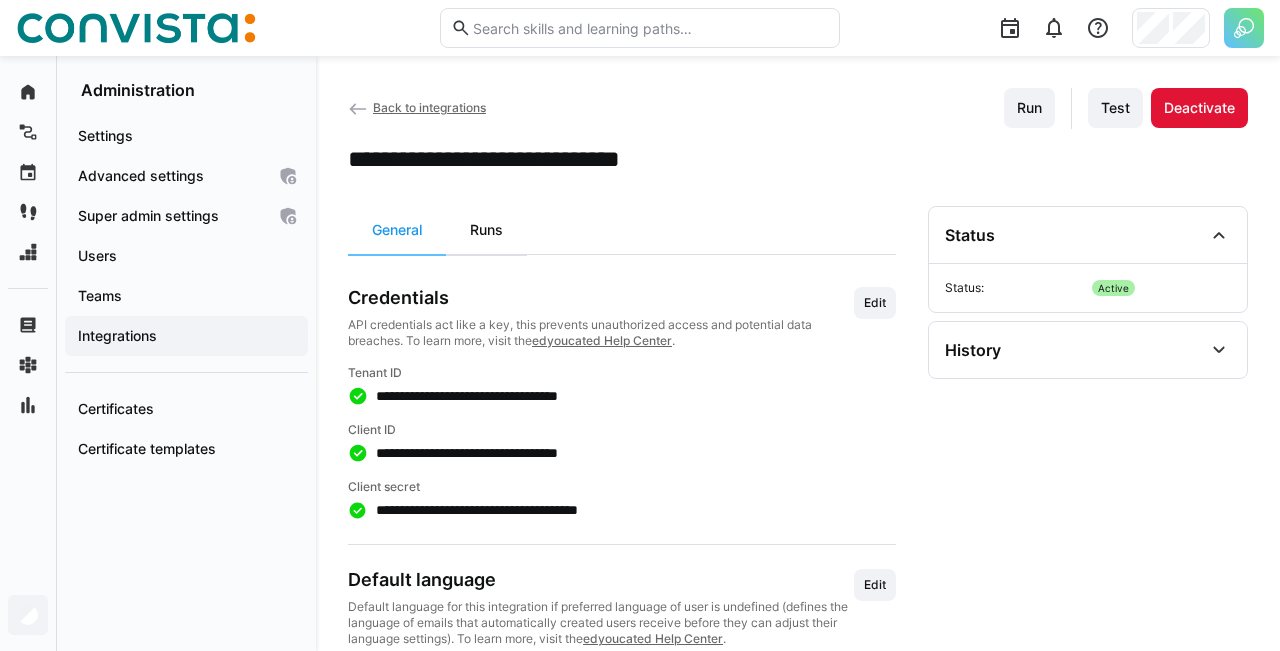 click on "Runs" 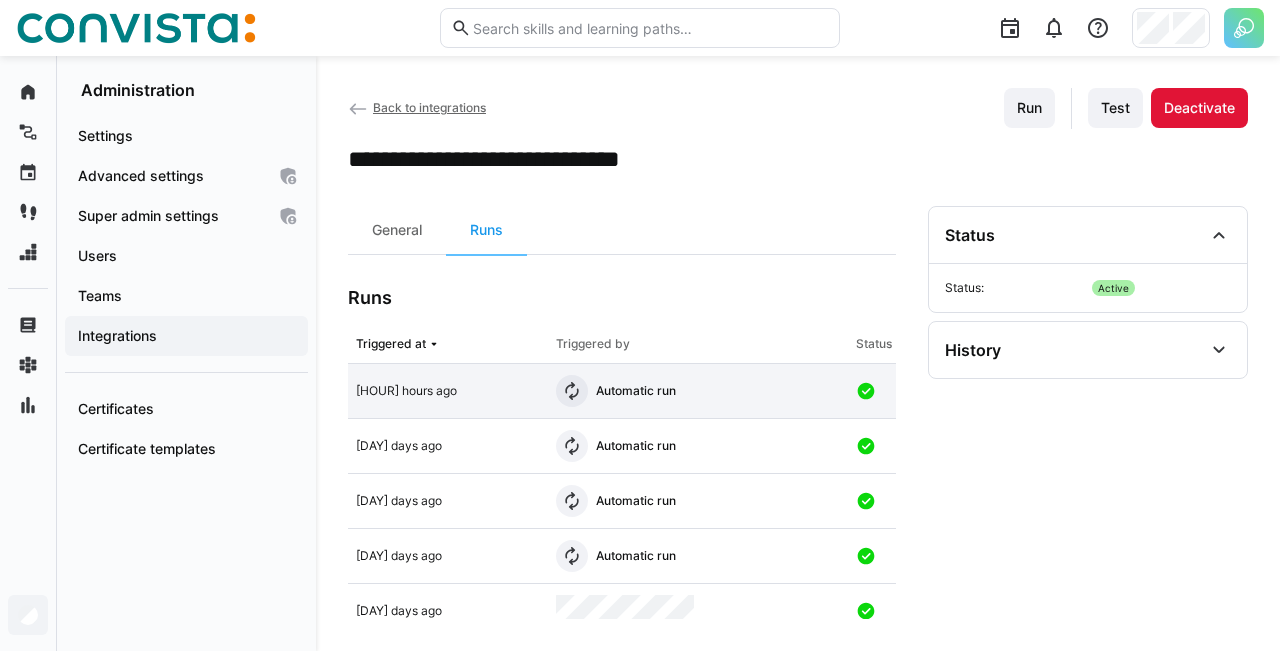 click on "[HOUR] hours ago" 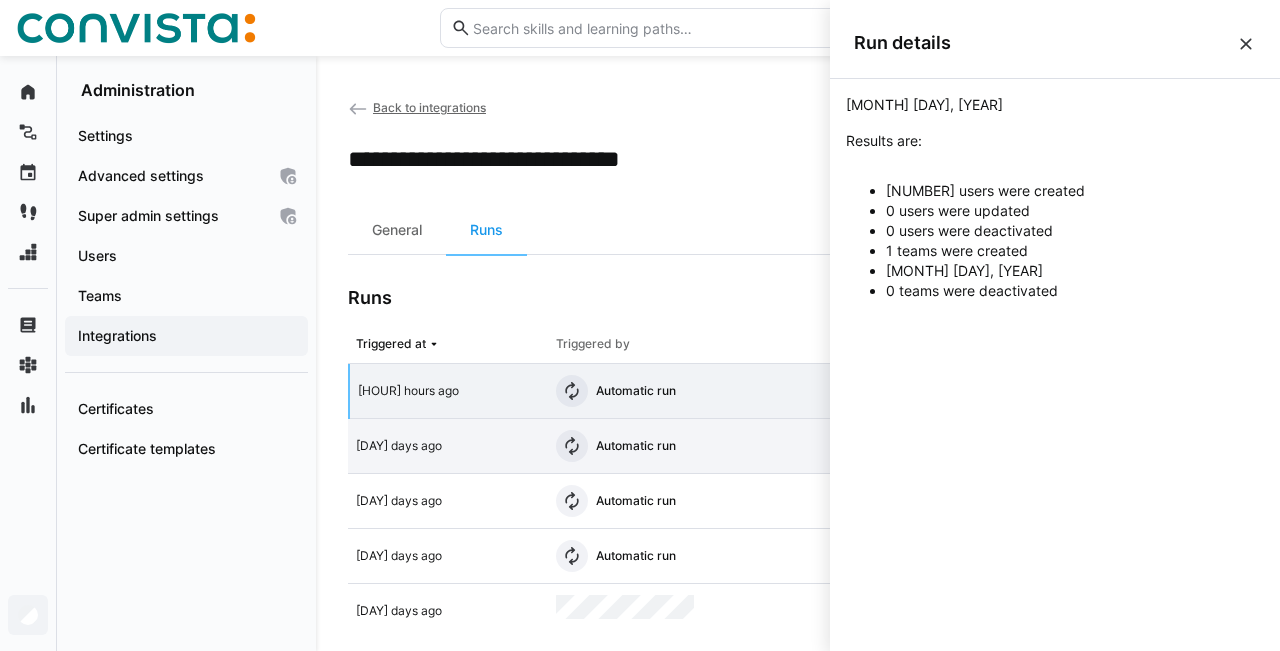 click on "[DAY] days ago" 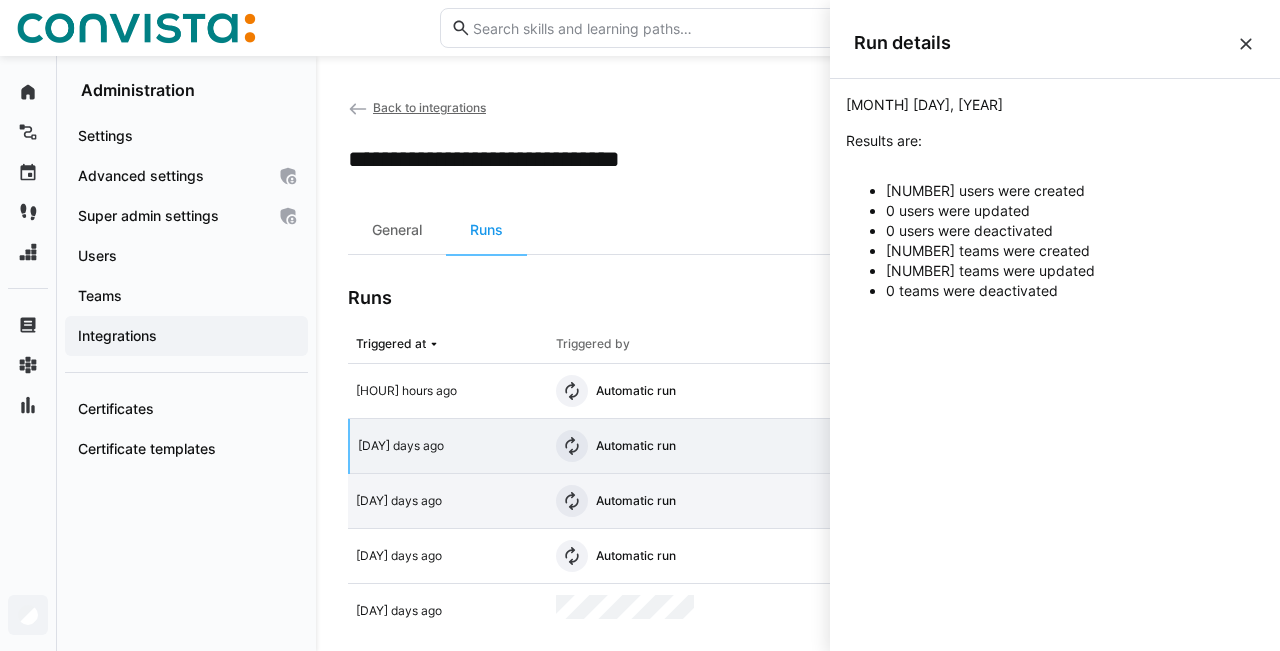 click on "[DAY] days ago" 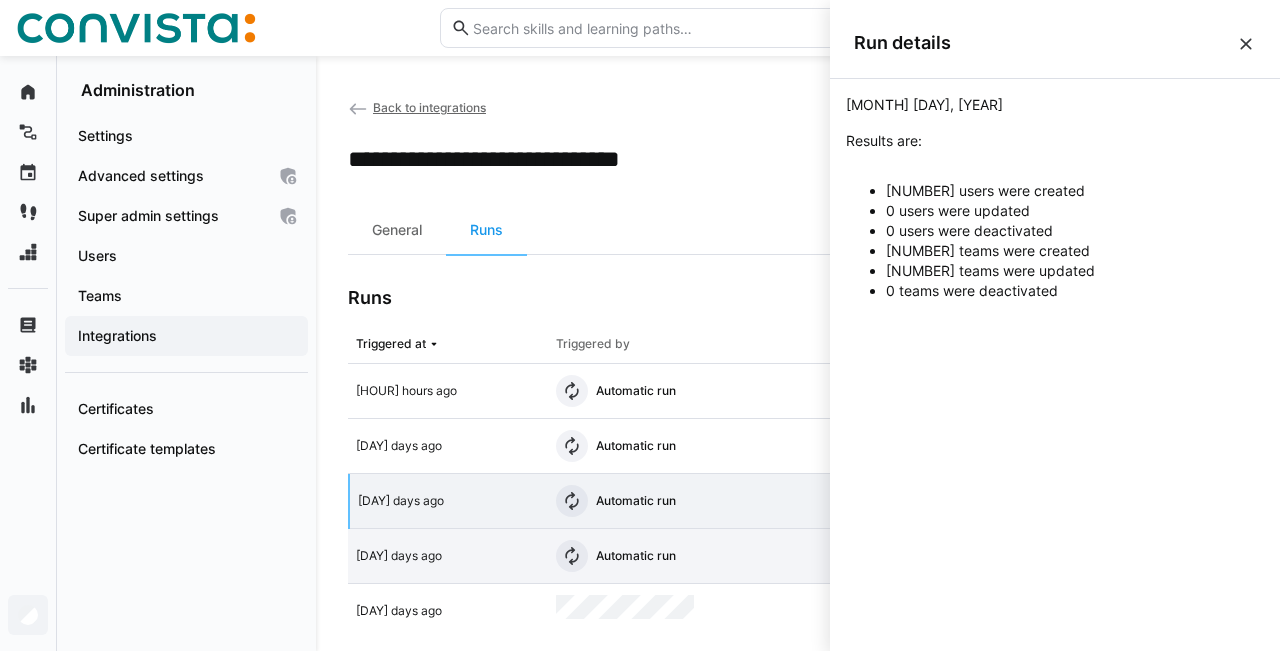 click on "[DAY] days ago" 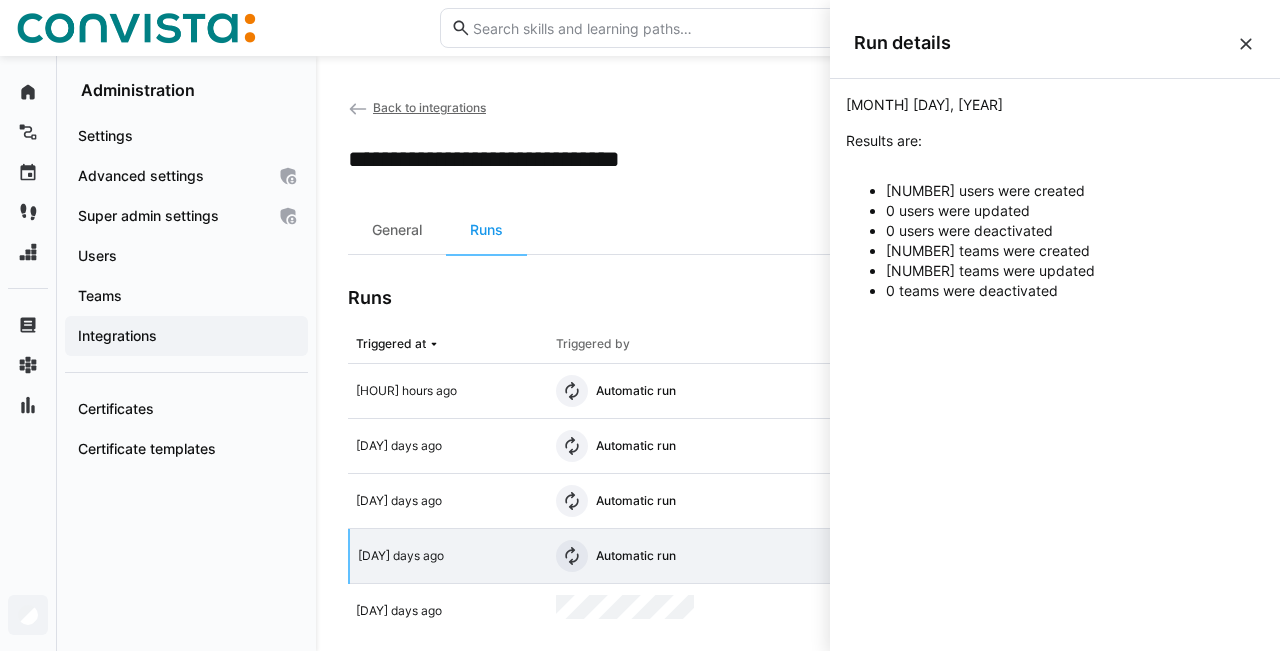 click at bounding box center (1246, 44) 